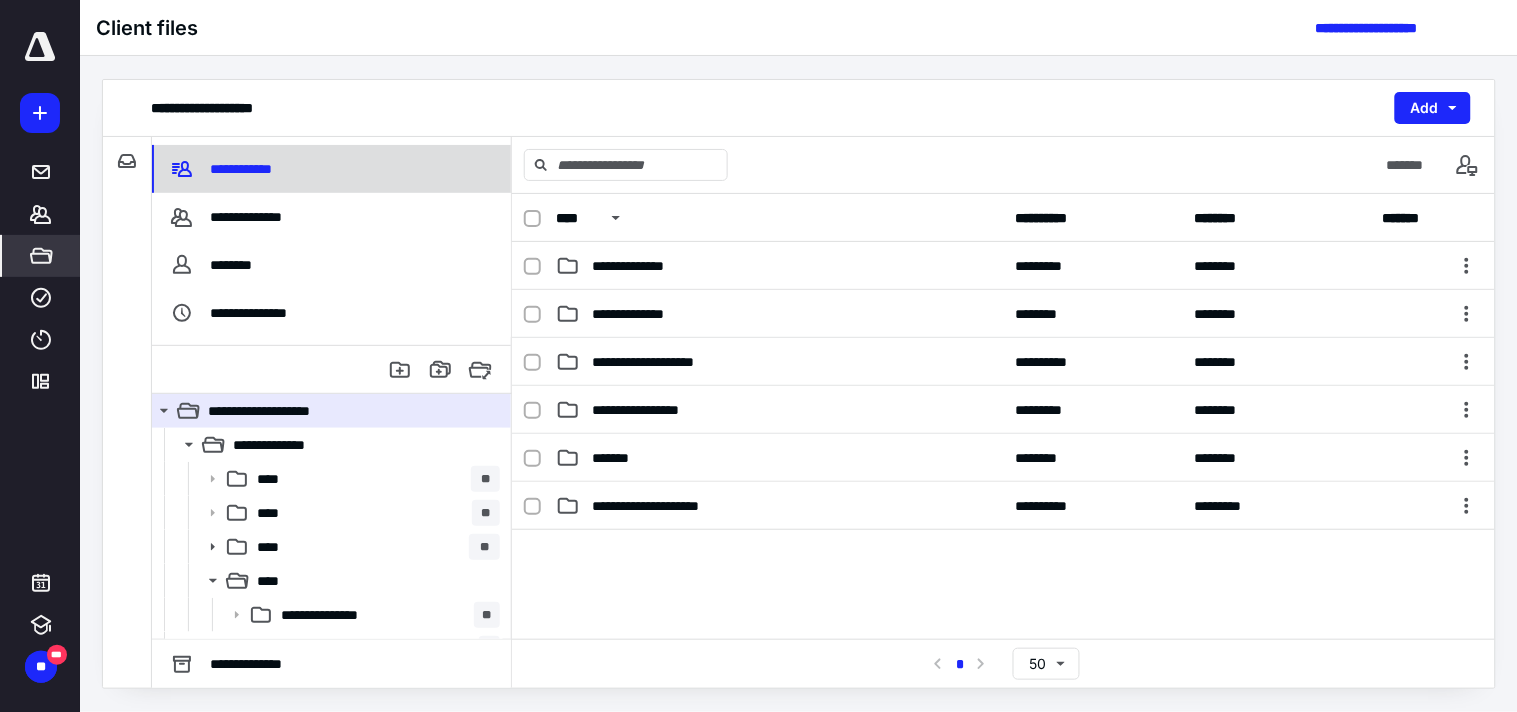 scroll, scrollTop: 0, scrollLeft: 0, axis: both 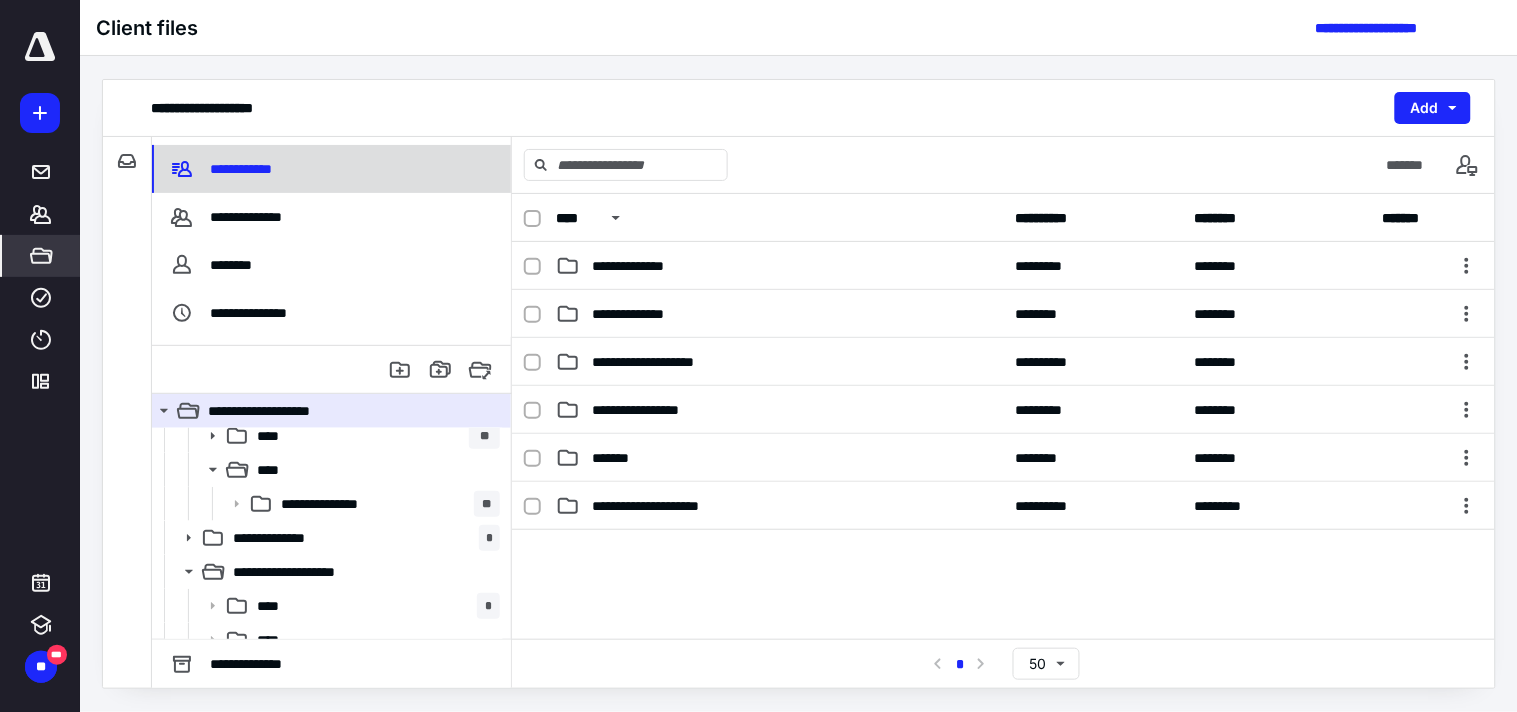 click on "**********" at bounding box center [244, 169] 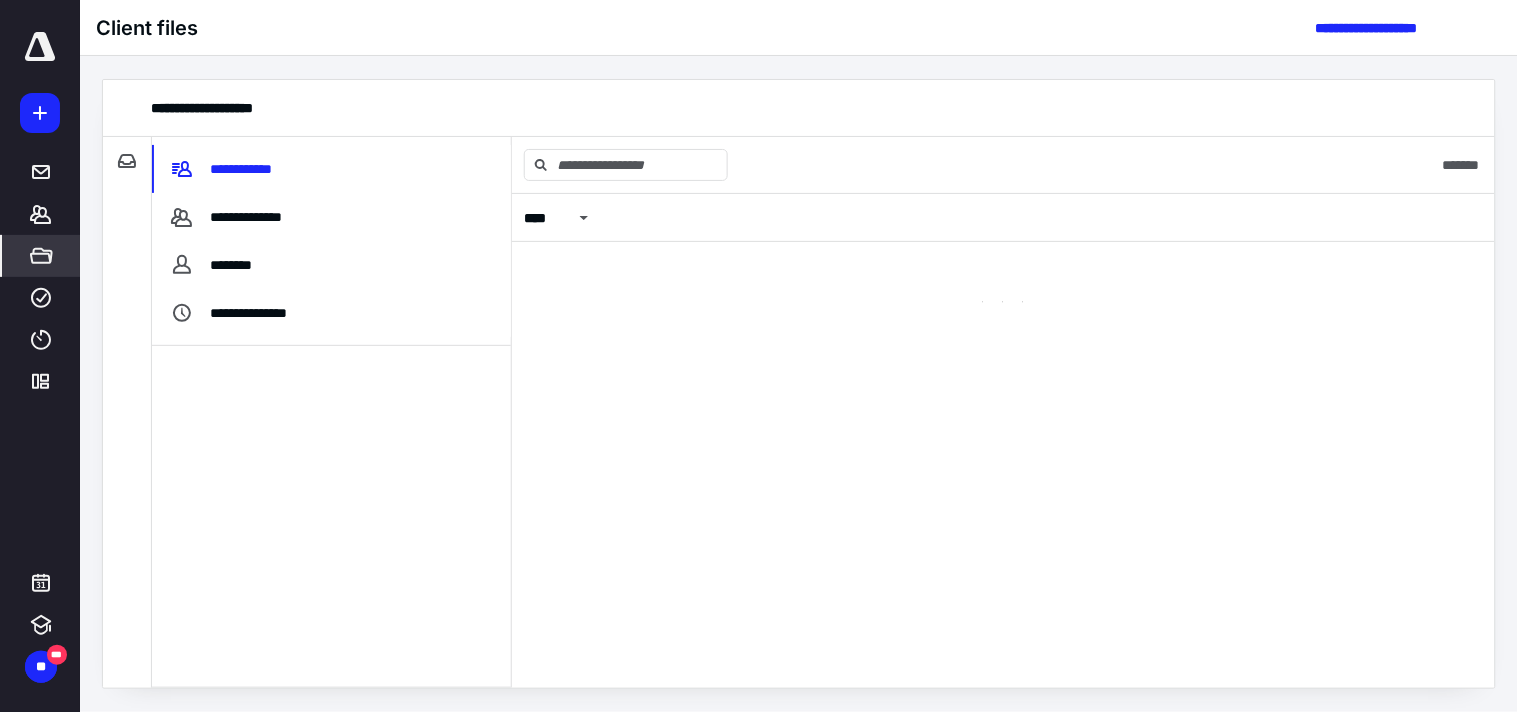 scroll, scrollTop: 0, scrollLeft: 0, axis: both 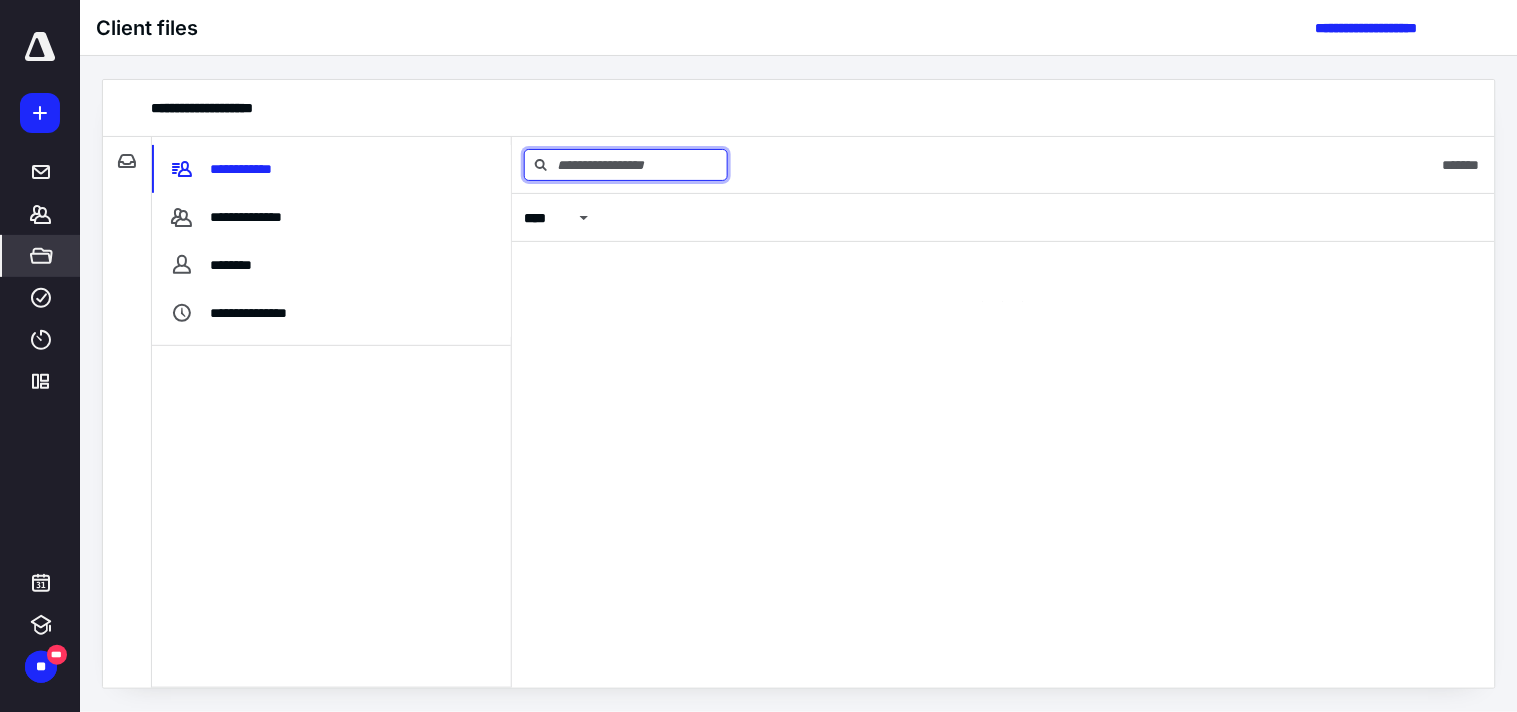 click at bounding box center (626, 165) 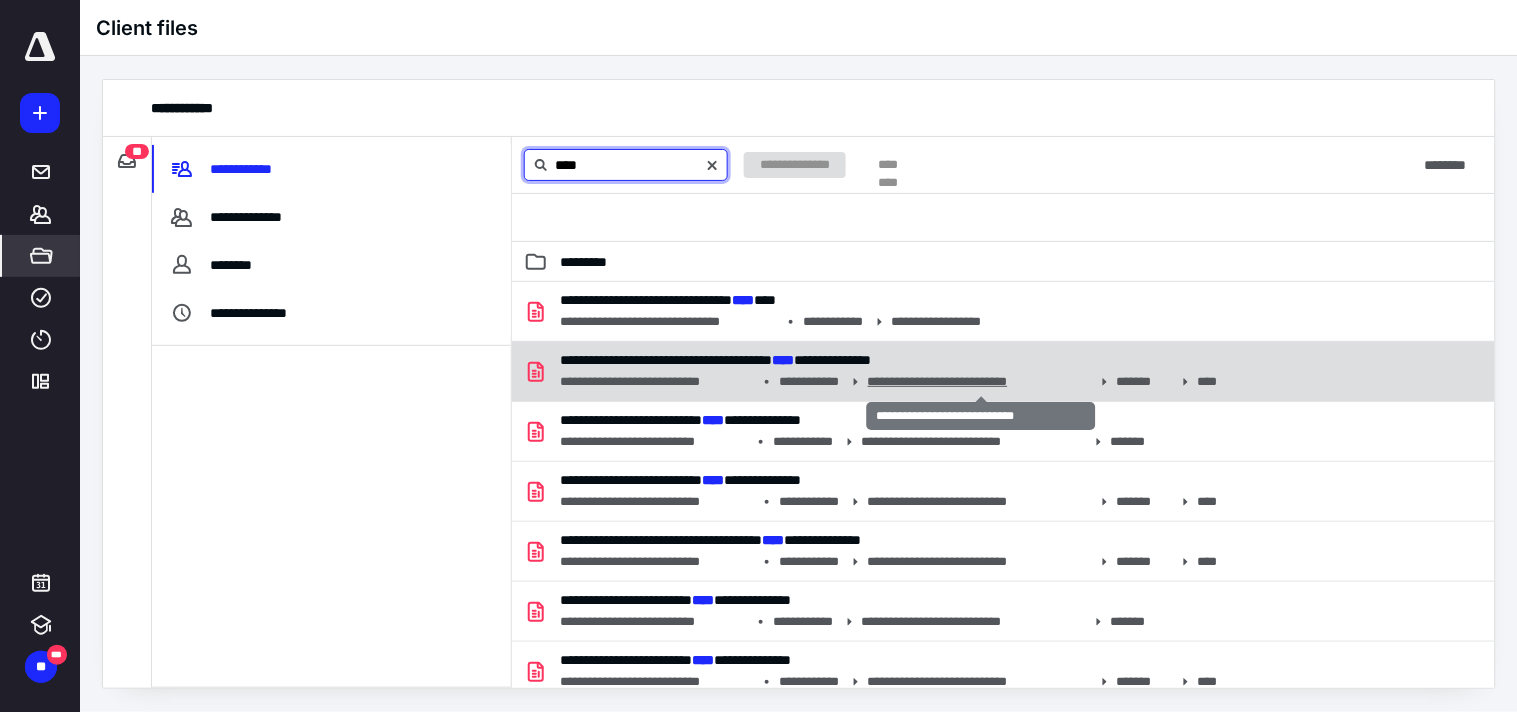 type on "****" 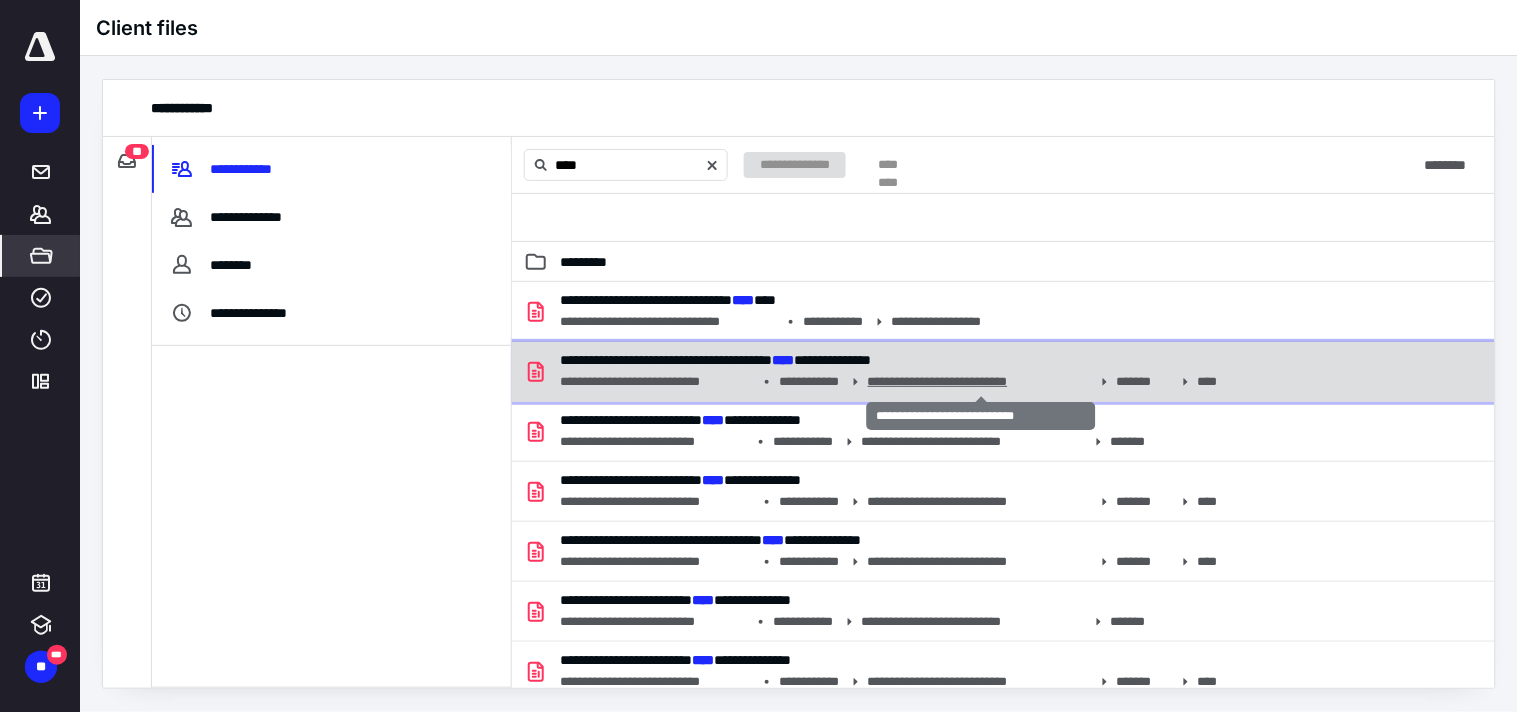click on "**********" at bounding box center [980, 381] 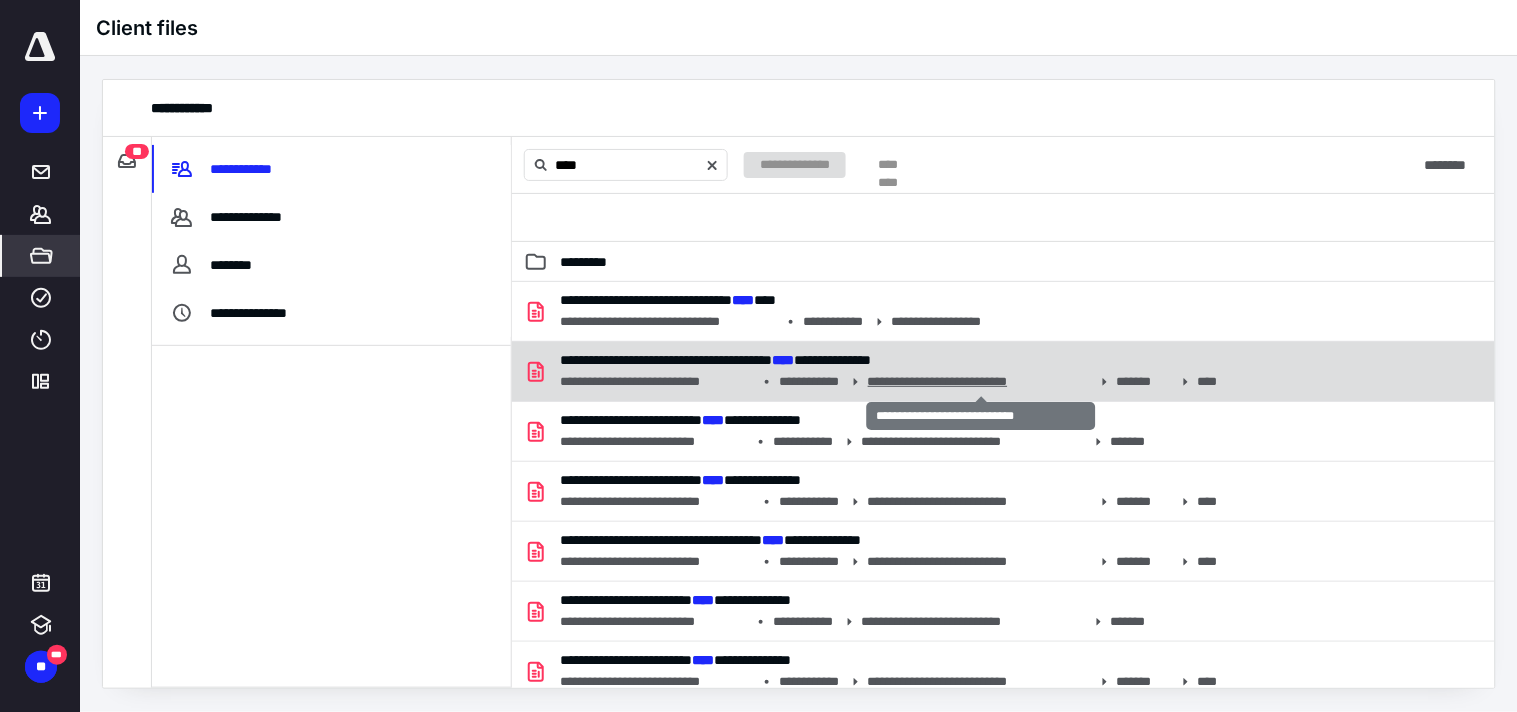 type 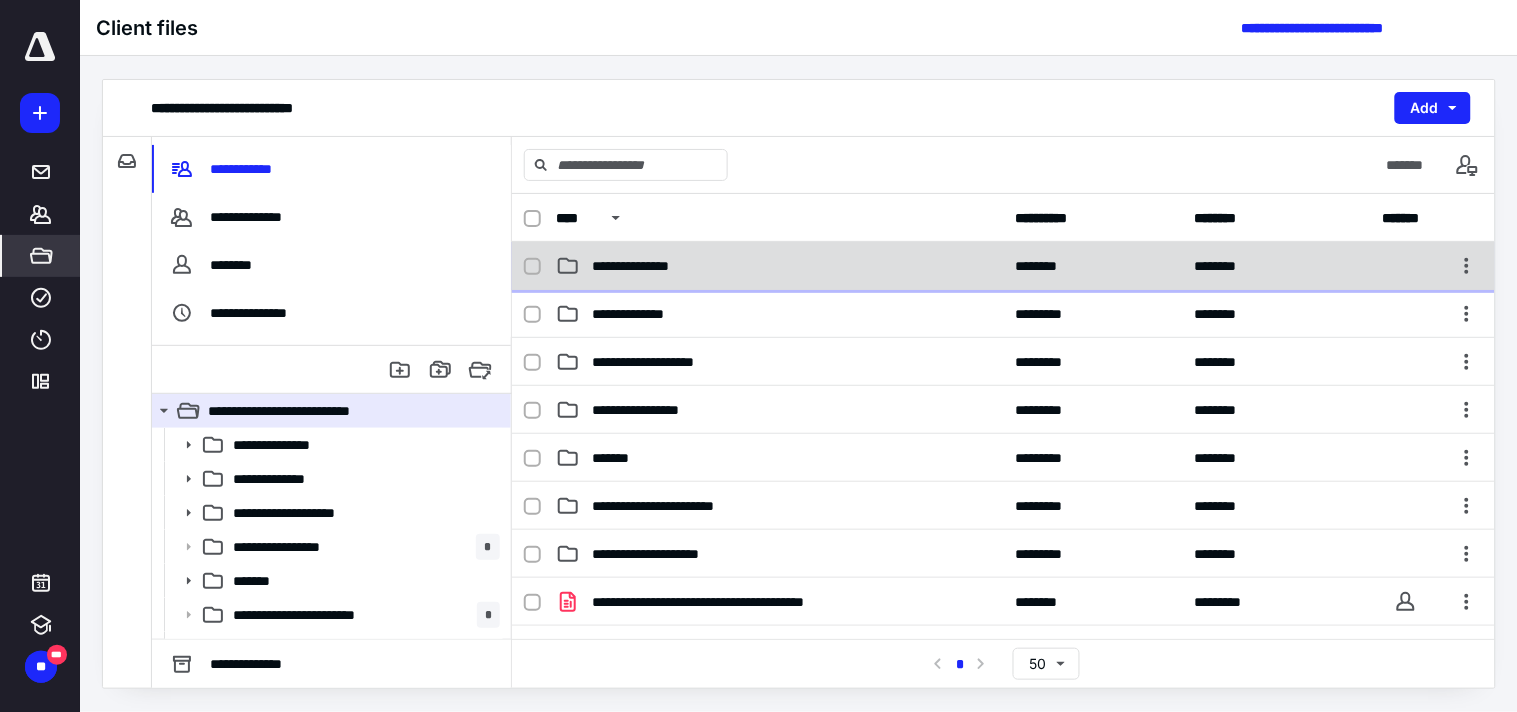 click on "**********" at bounding box center (779, 266) 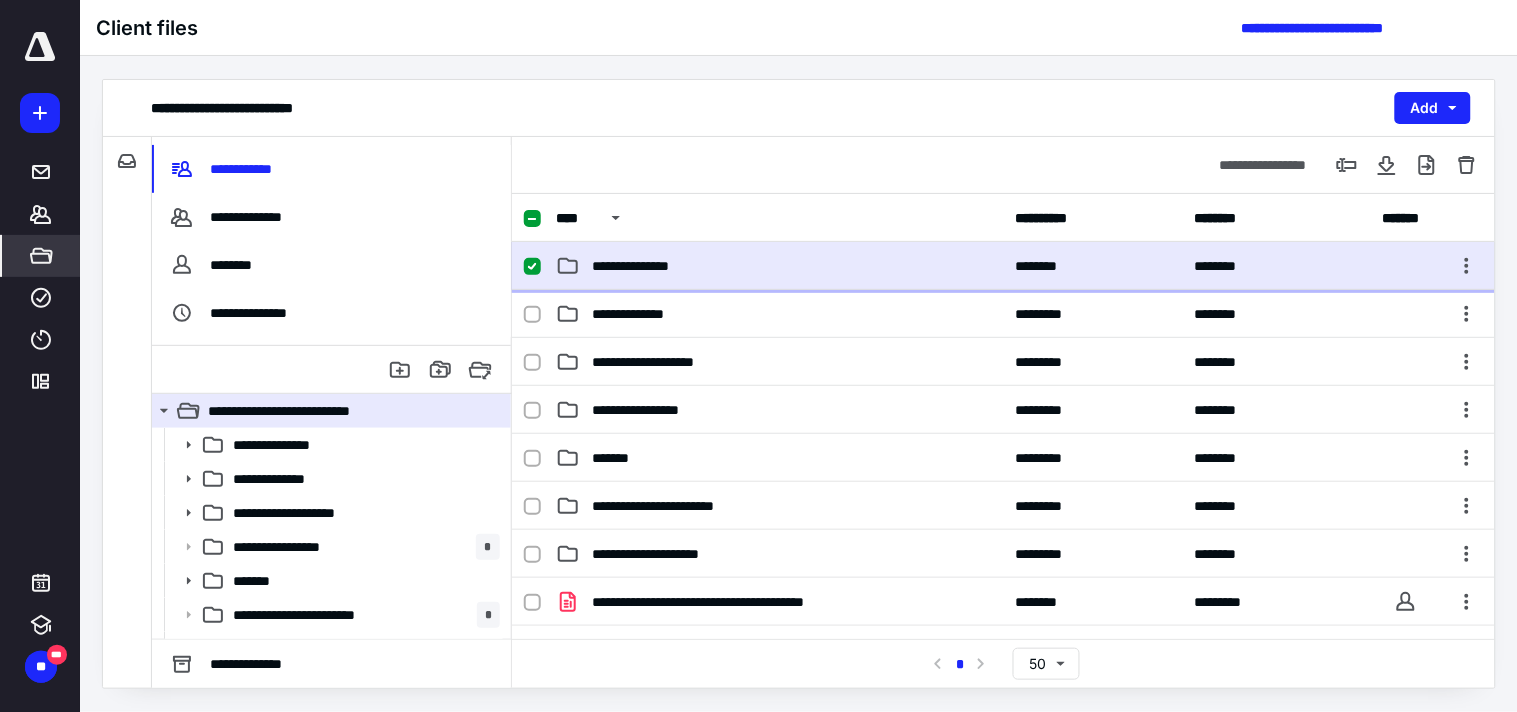 click on "**********" at bounding box center (779, 266) 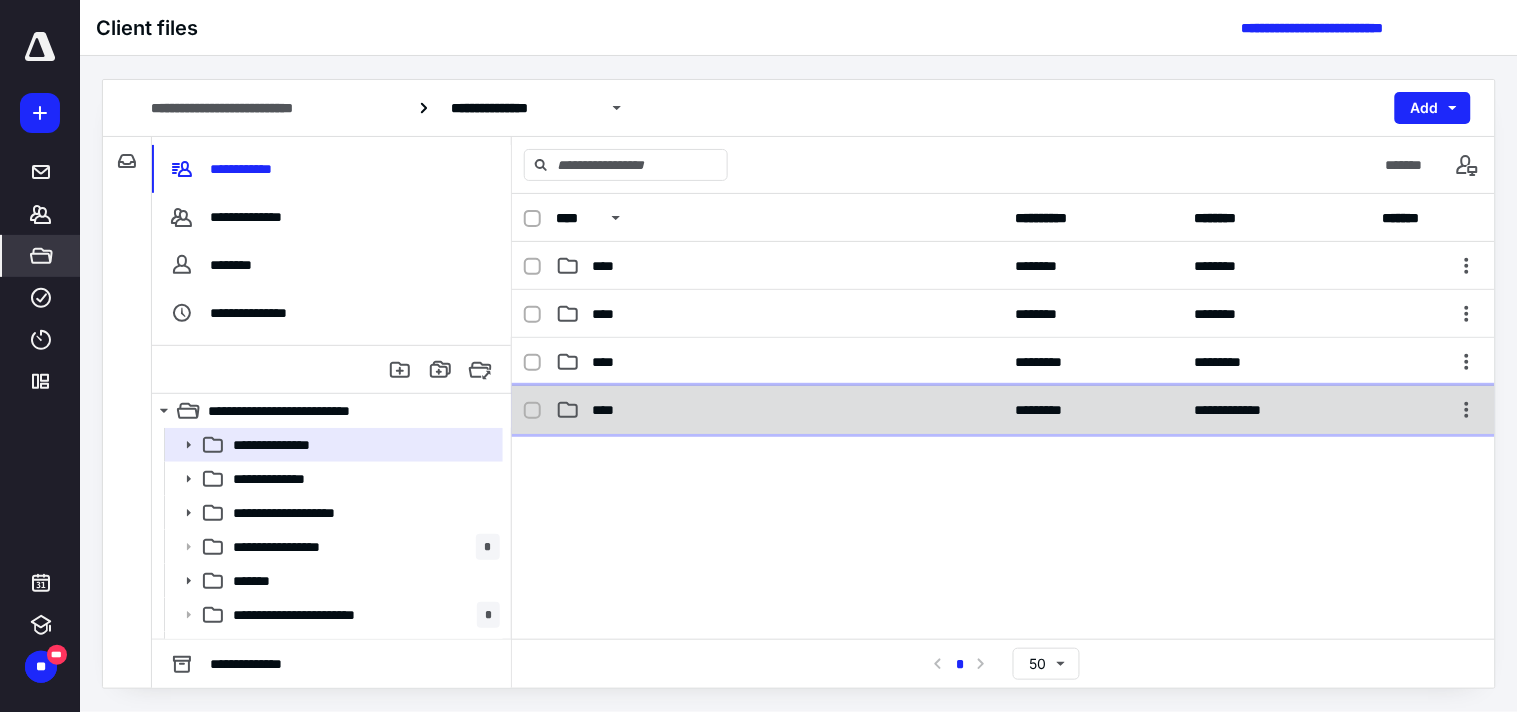 click on "****" at bounding box center [779, 410] 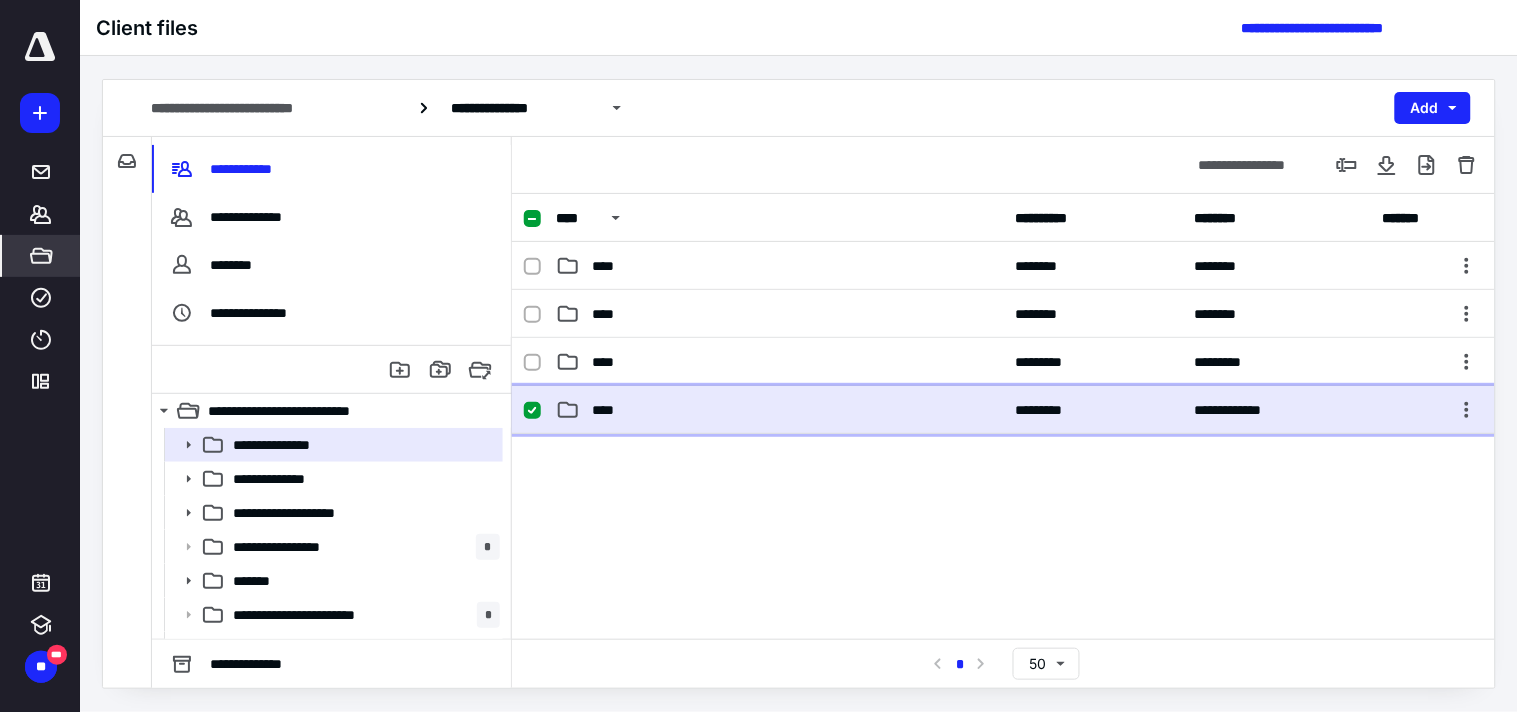click on "****" at bounding box center [779, 410] 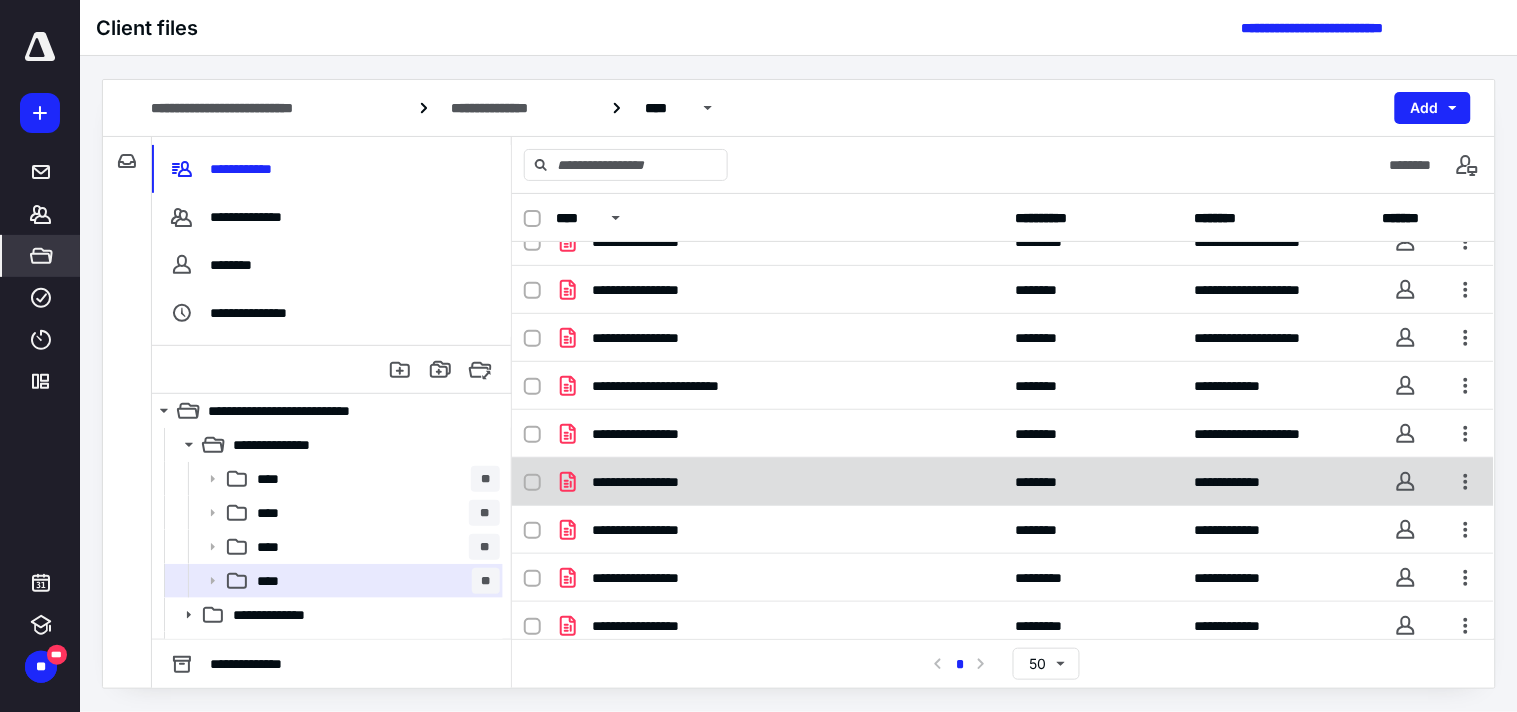 scroll, scrollTop: 0, scrollLeft: 0, axis: both 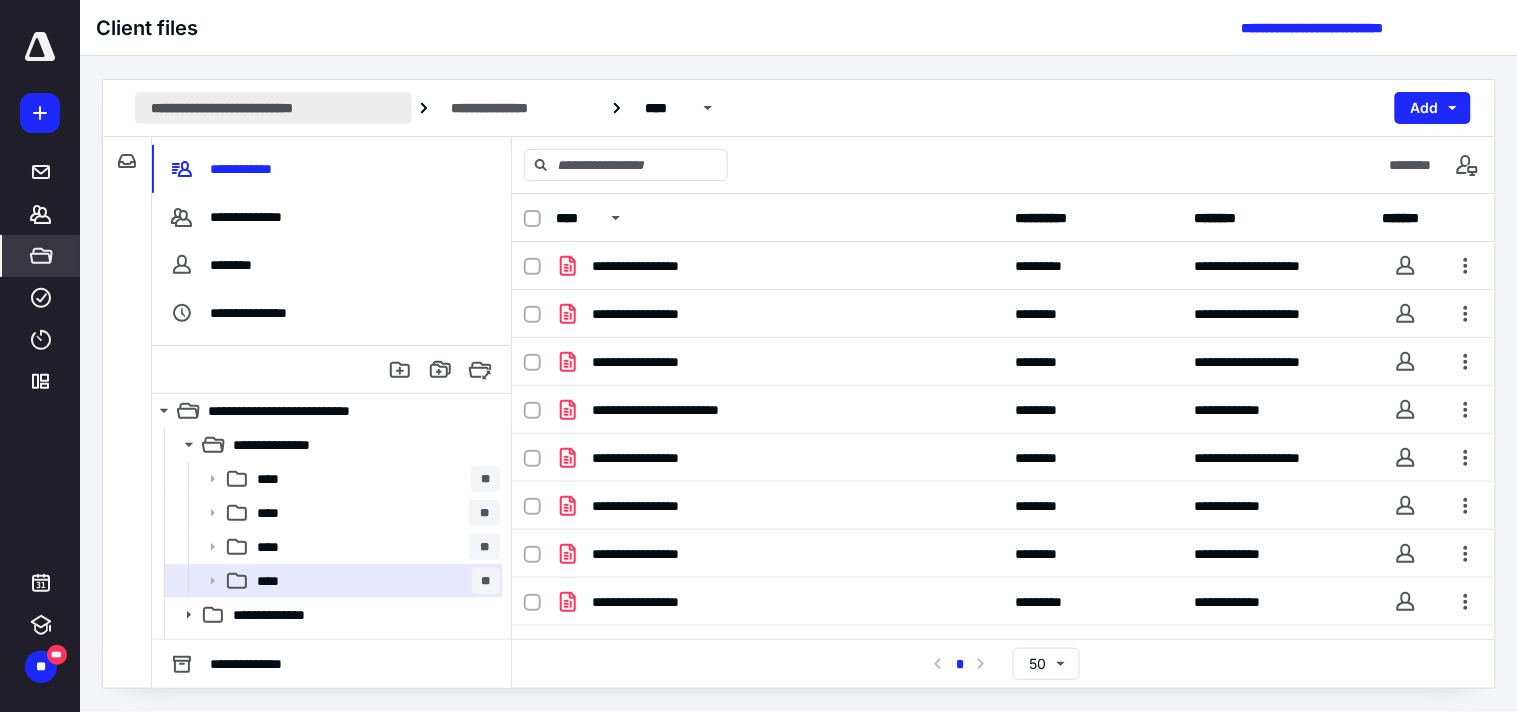 click on "**********" at bounding box center (273, 108) 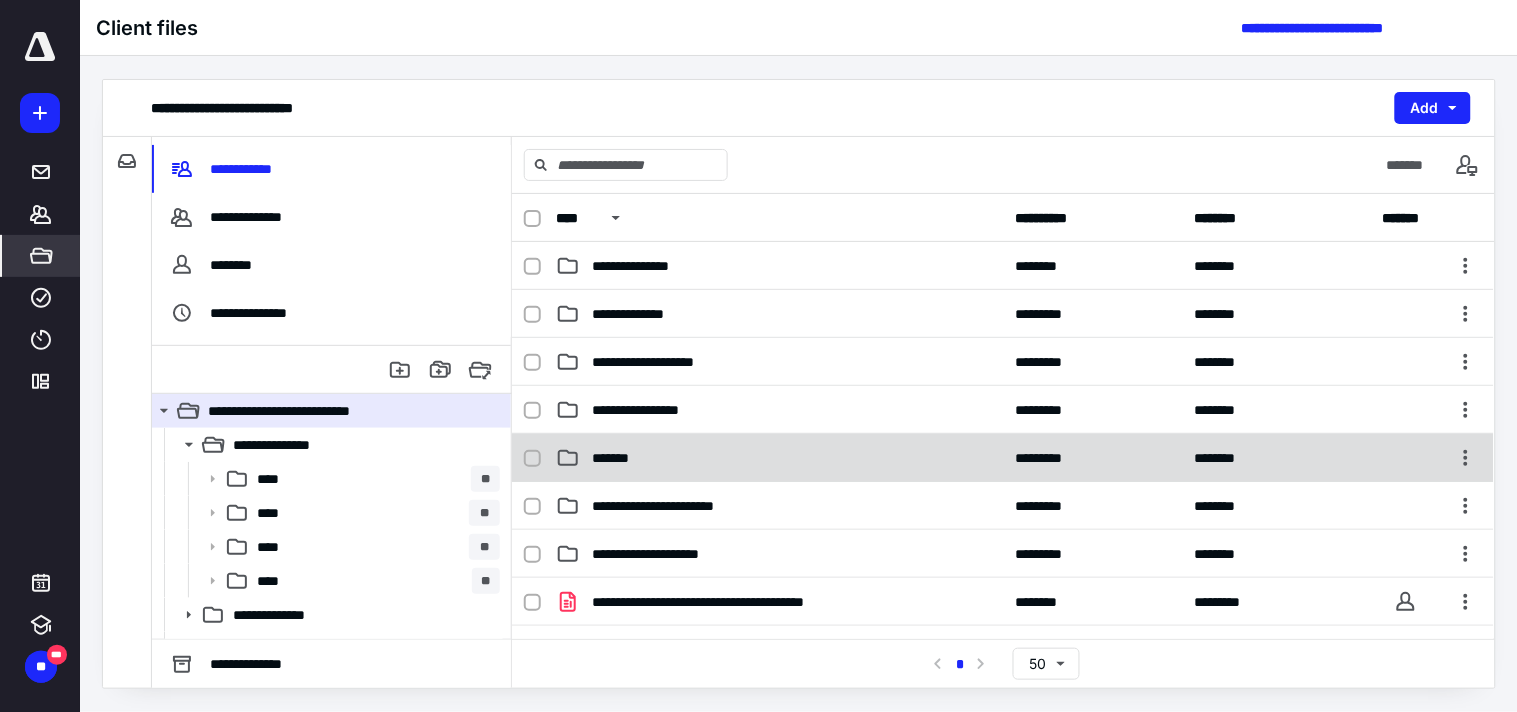 click on "*******" at bounding box center [779, 458] 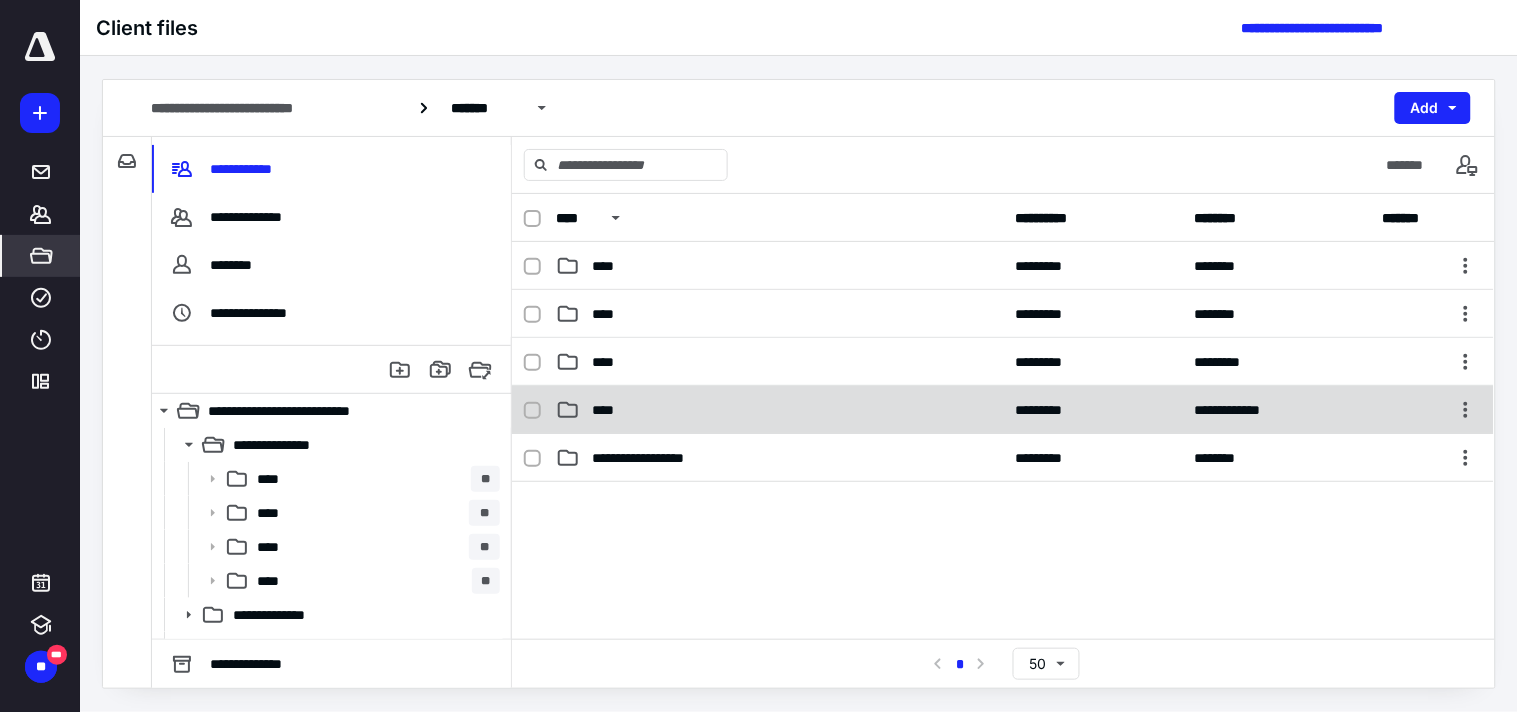 click on "****" at bounding box center [779, 410] 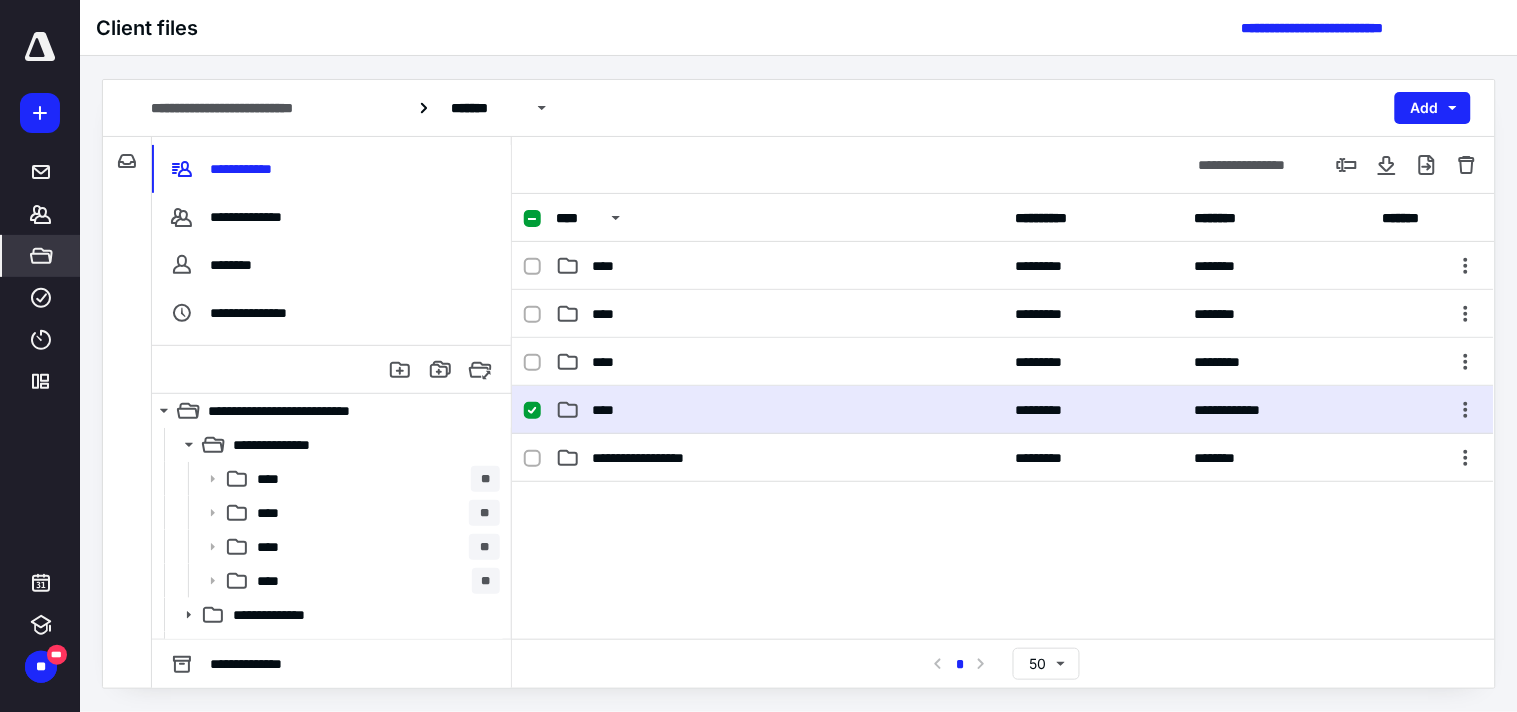 click on "****" at bounding box center [779, 410] 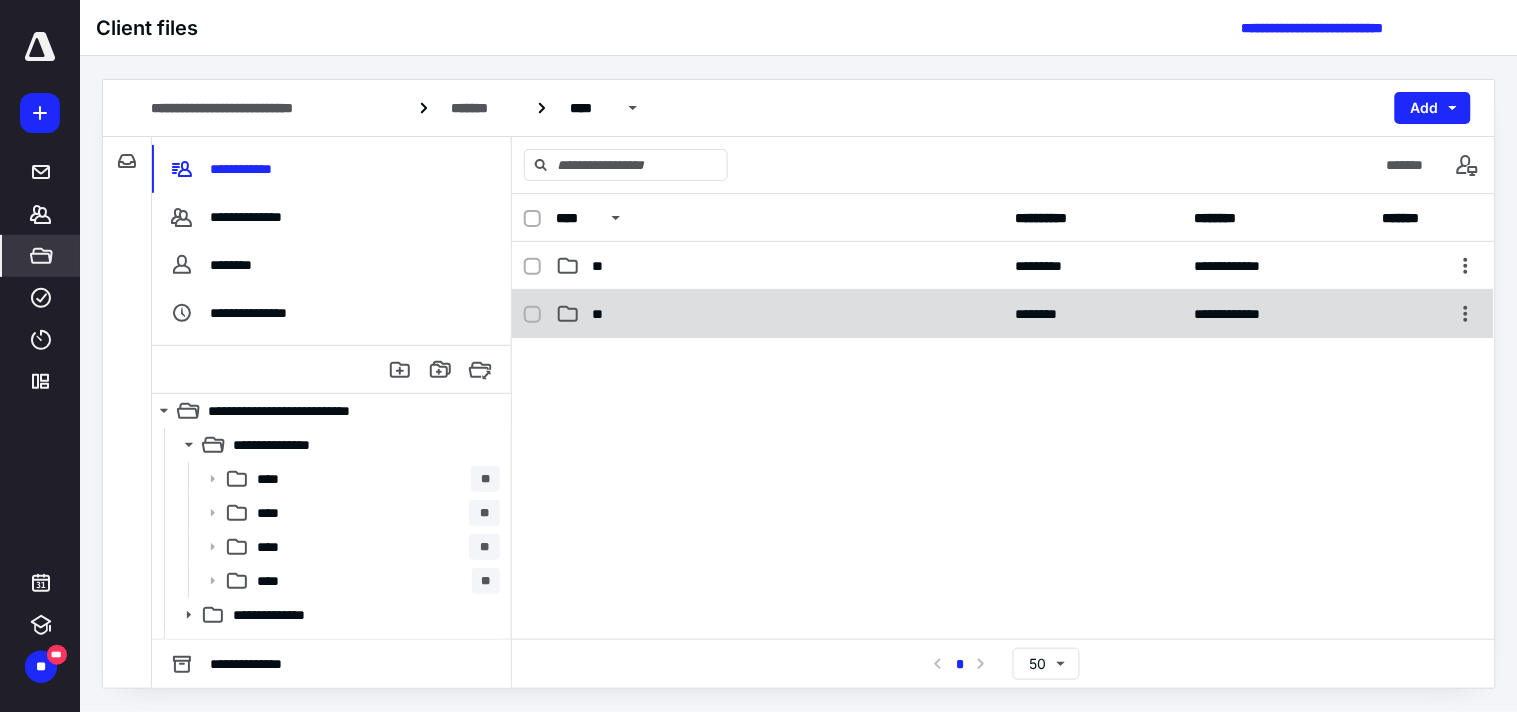 click on "**" at bounding box center (779, 314) 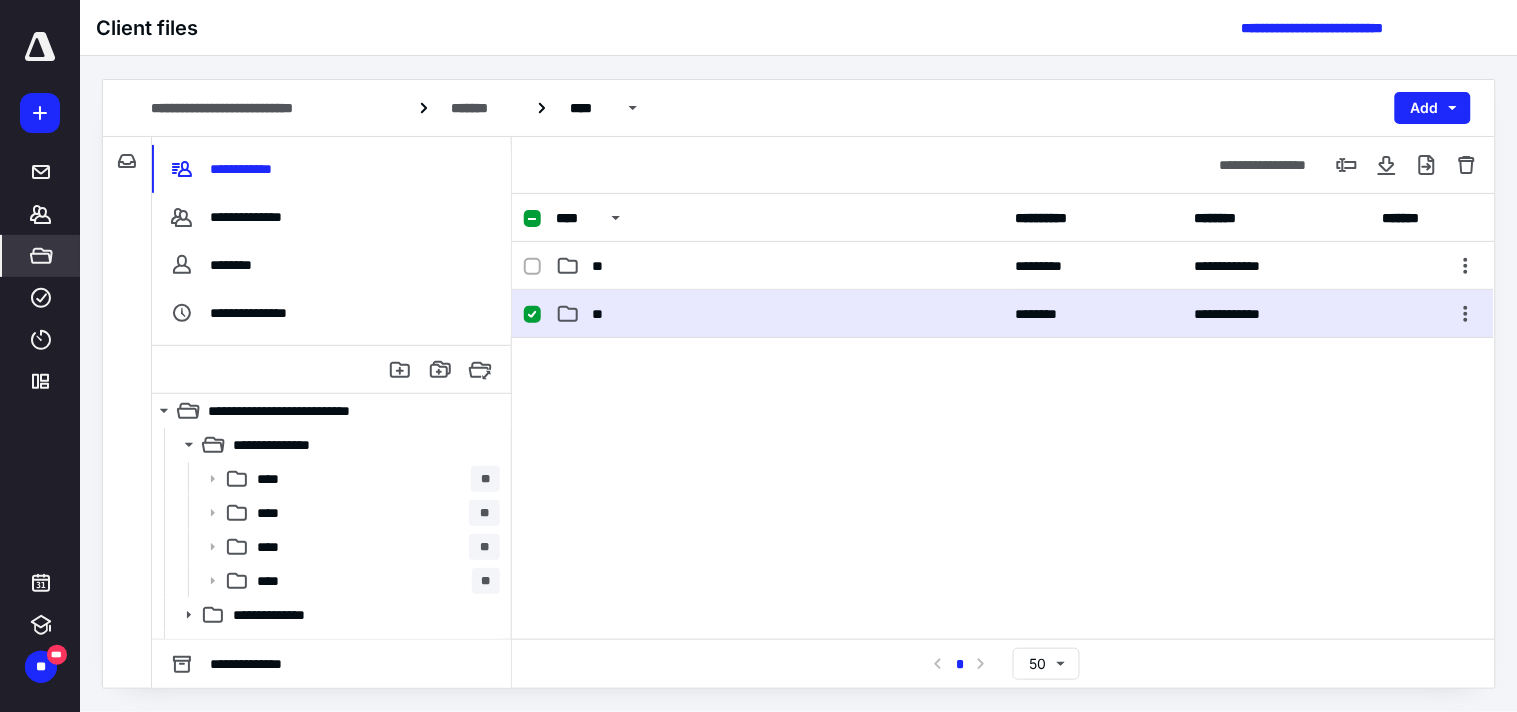 click on "**" at bounding box center (779, 314) 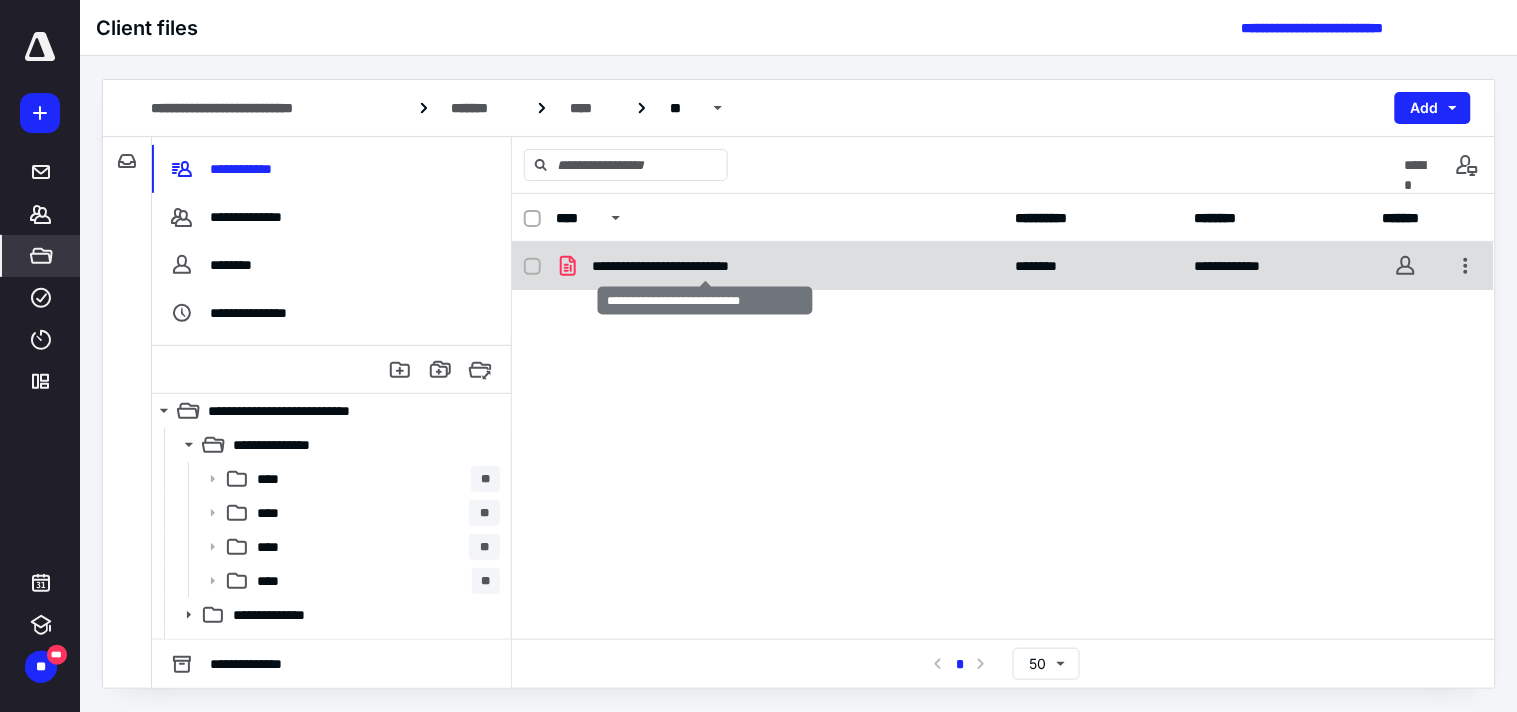 click on "**********" at bounding box center [704, 266] 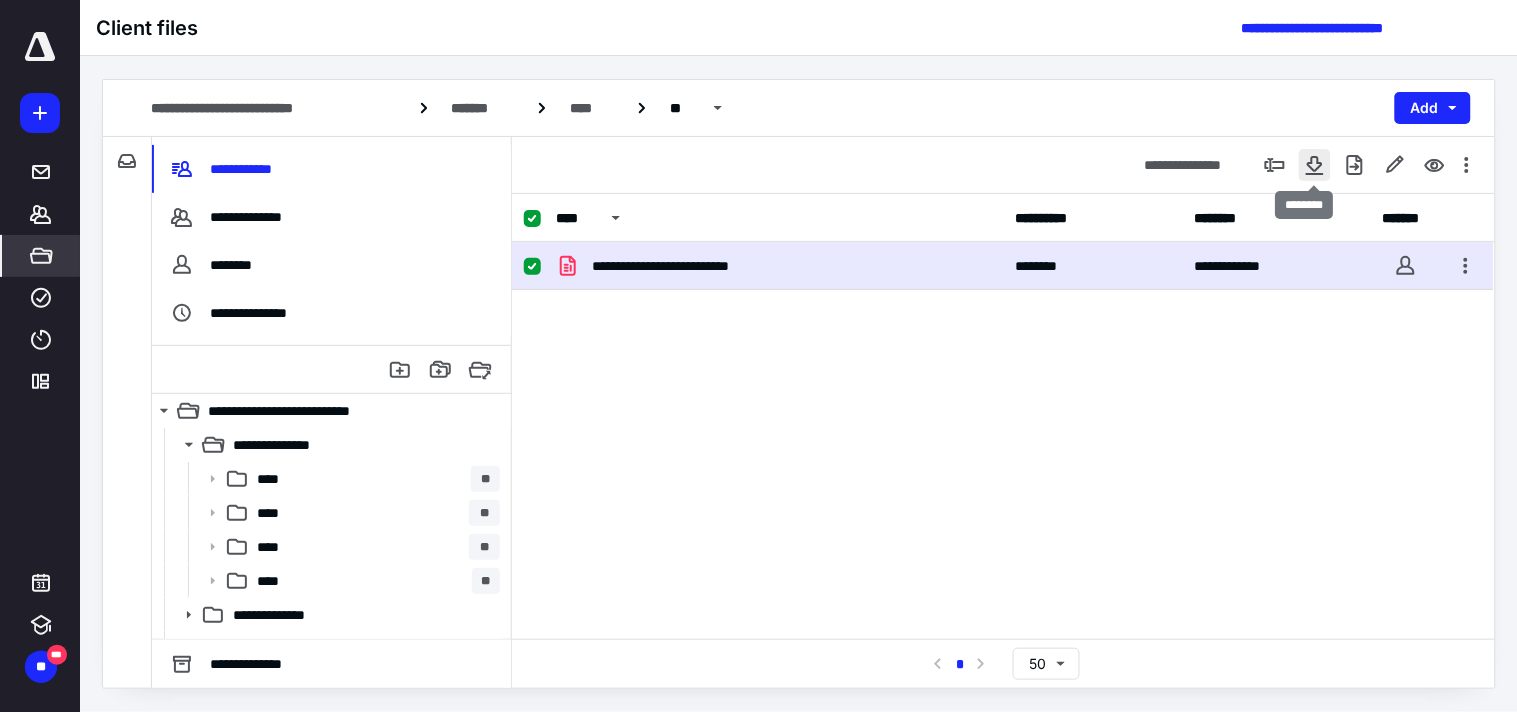 click at bounding box center [1315, 165] 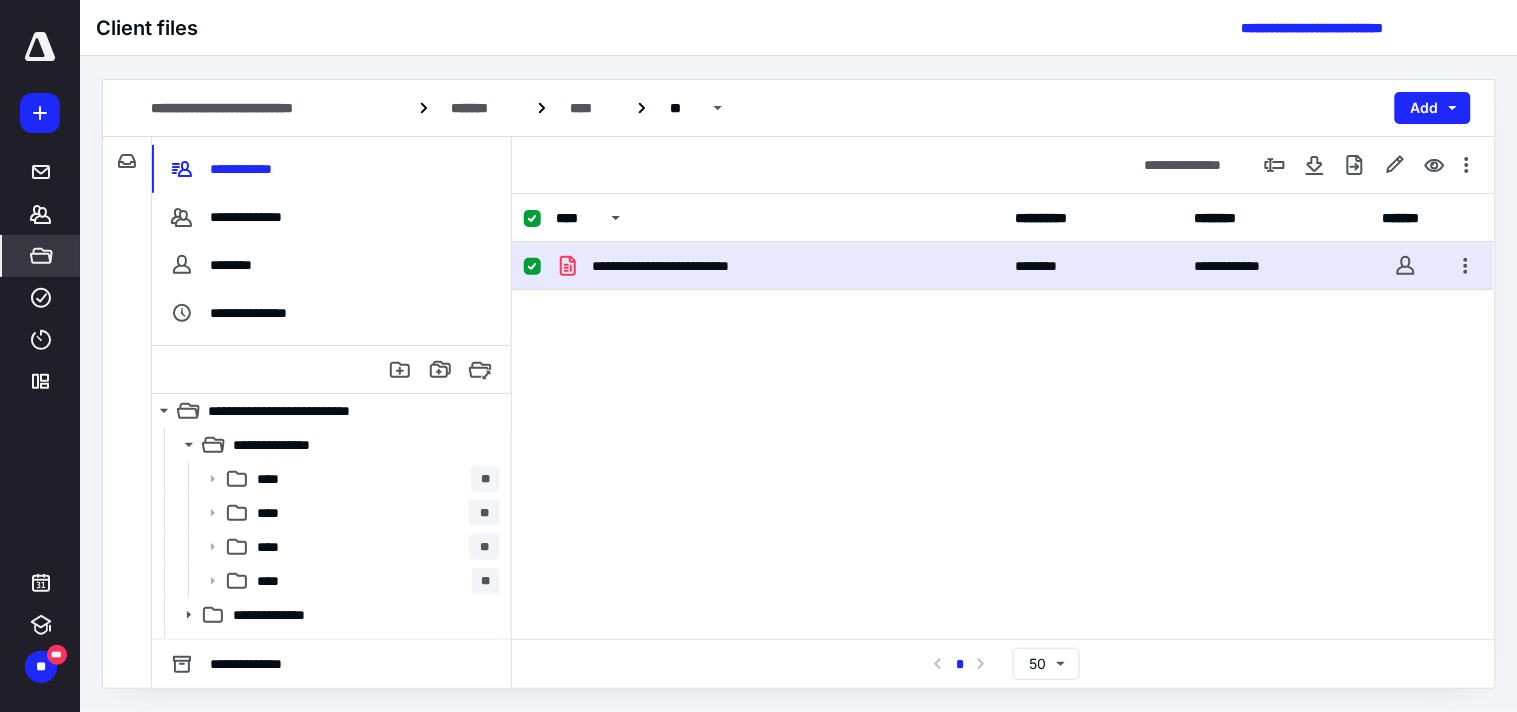 click 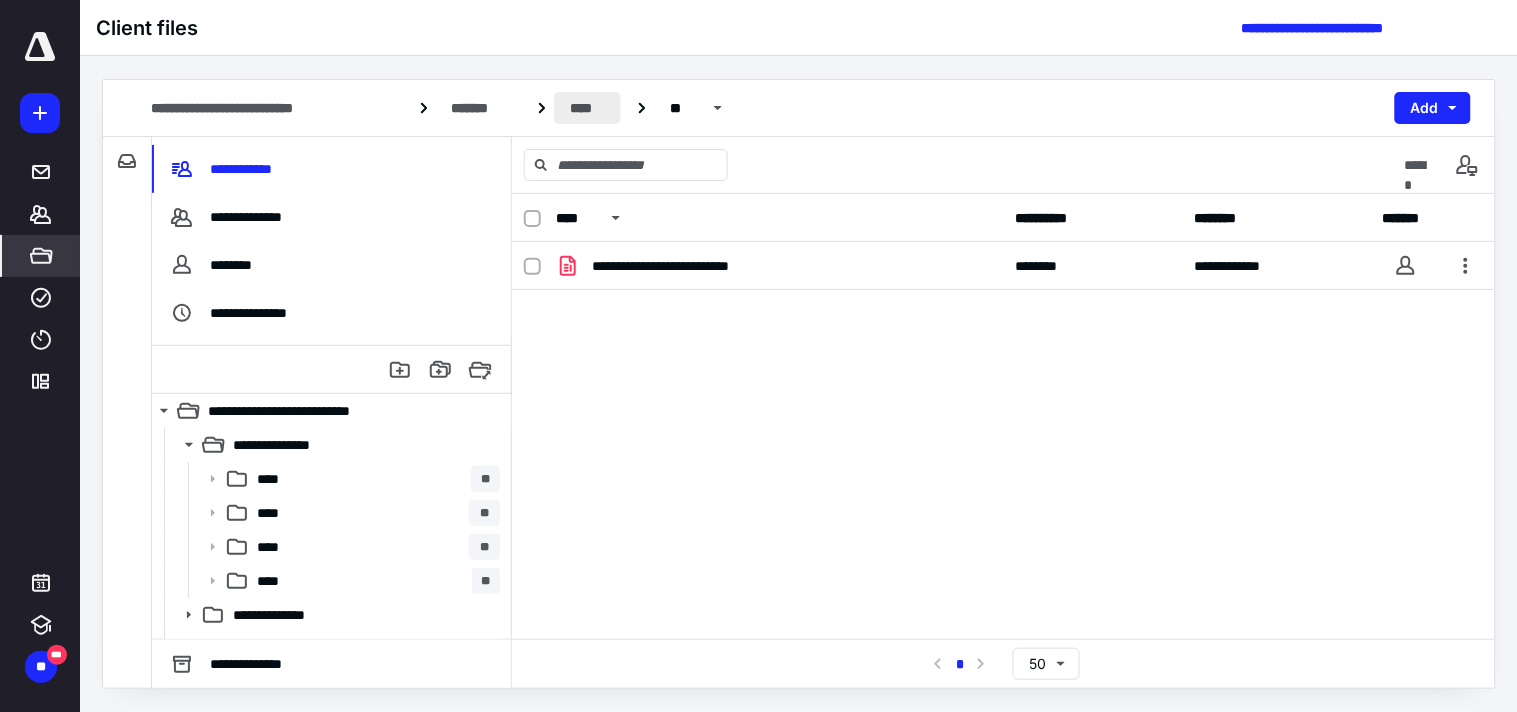 click on "****" at bounding box center (587, 108) 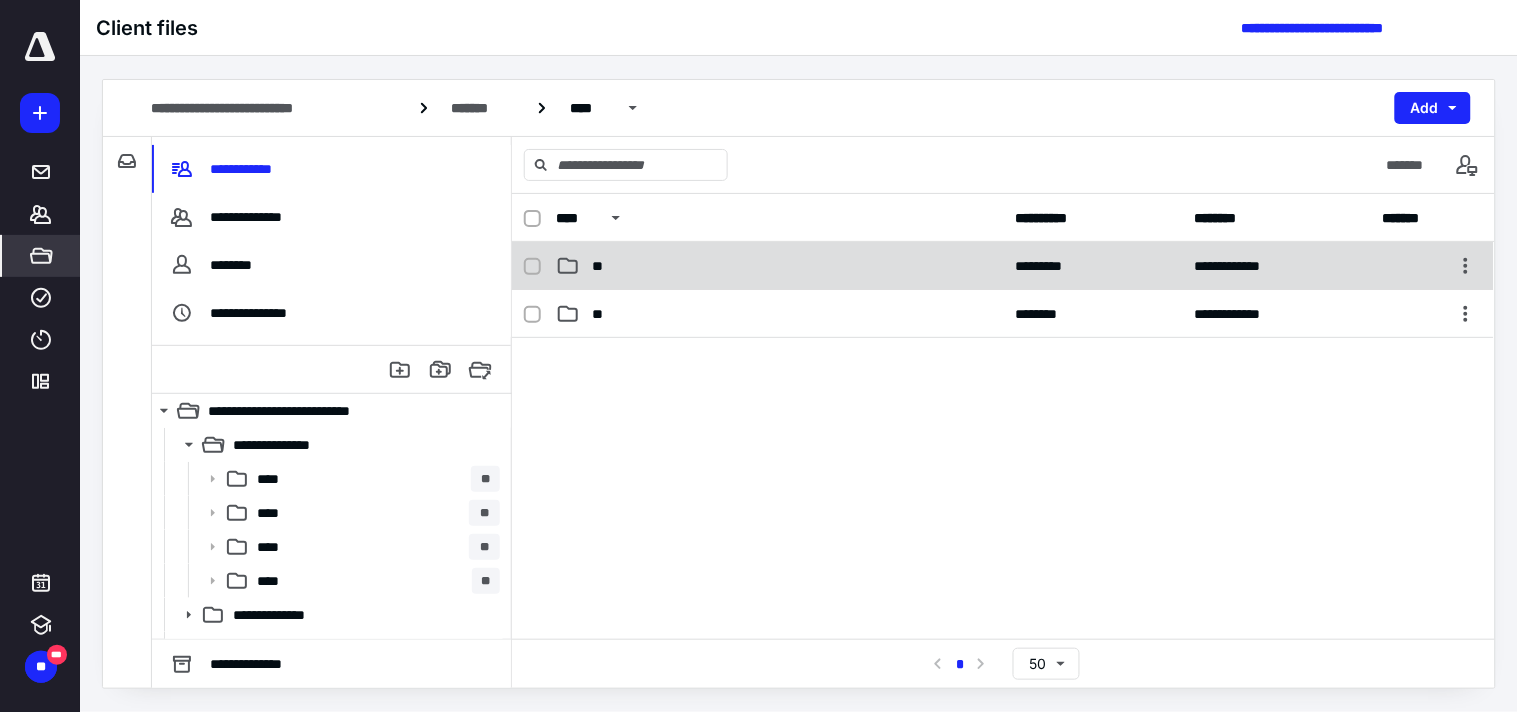 click on "**" at bounding box center [779, 266] 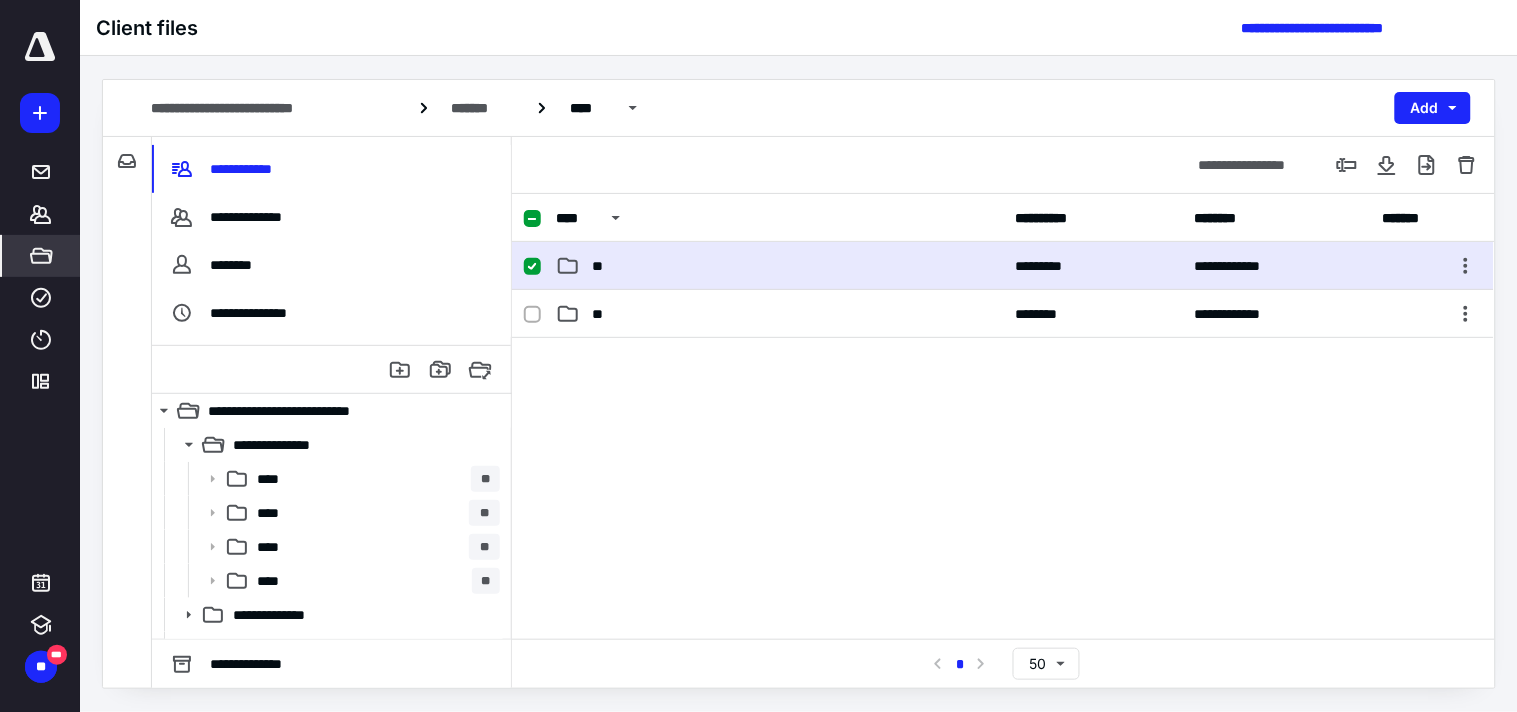 click on "**" at bounding box center [779, 266] 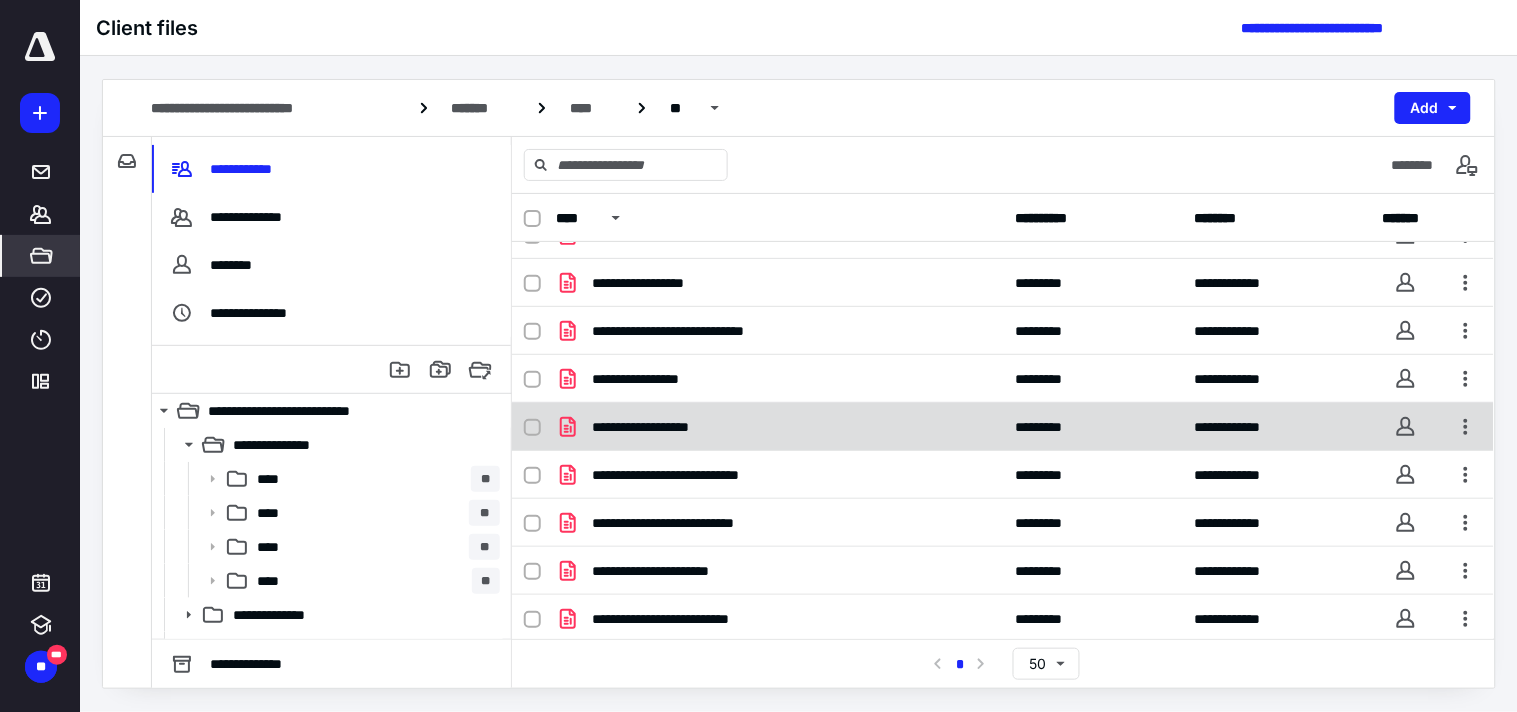 scroll, scrollTop: 132, scrollLeft: 0, axis: vertical 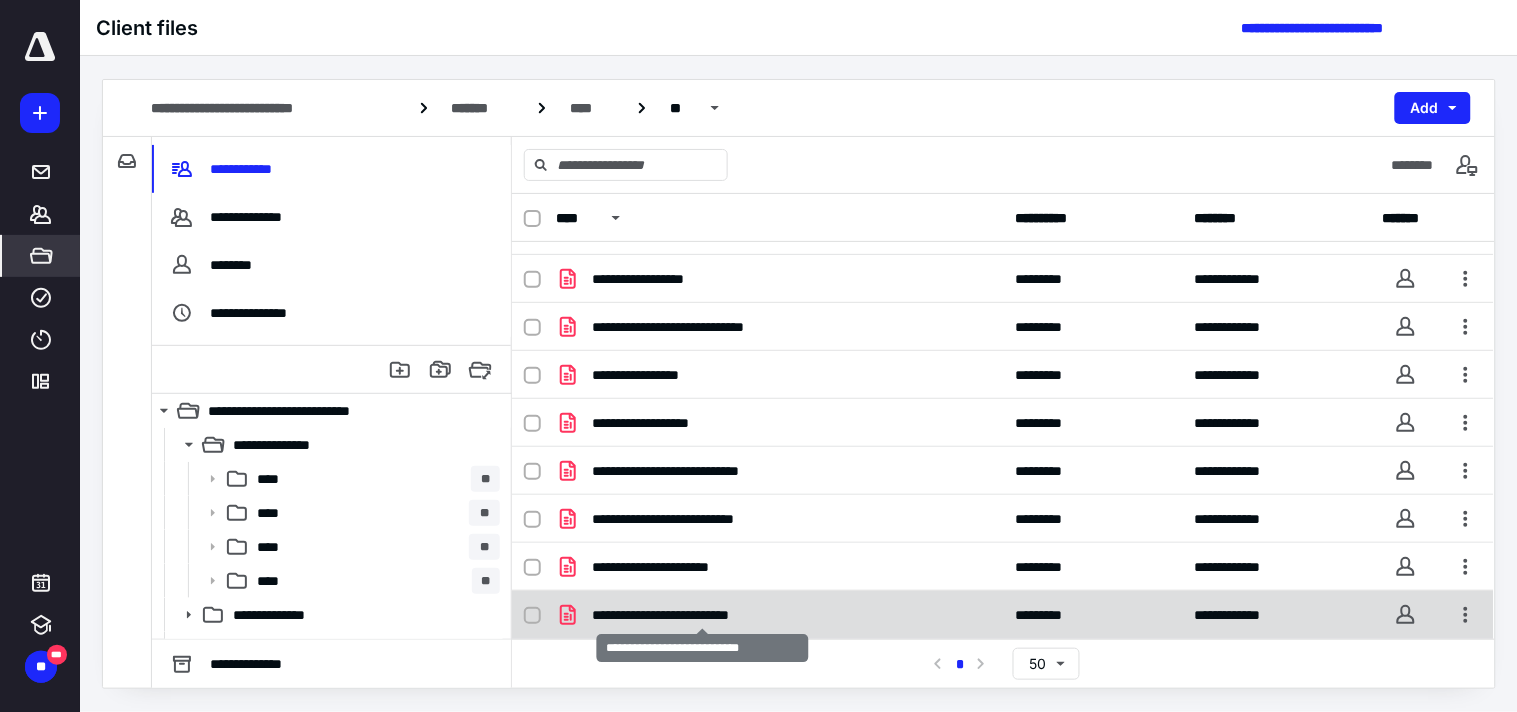 click on "**********" at bounding box center [703, 615] 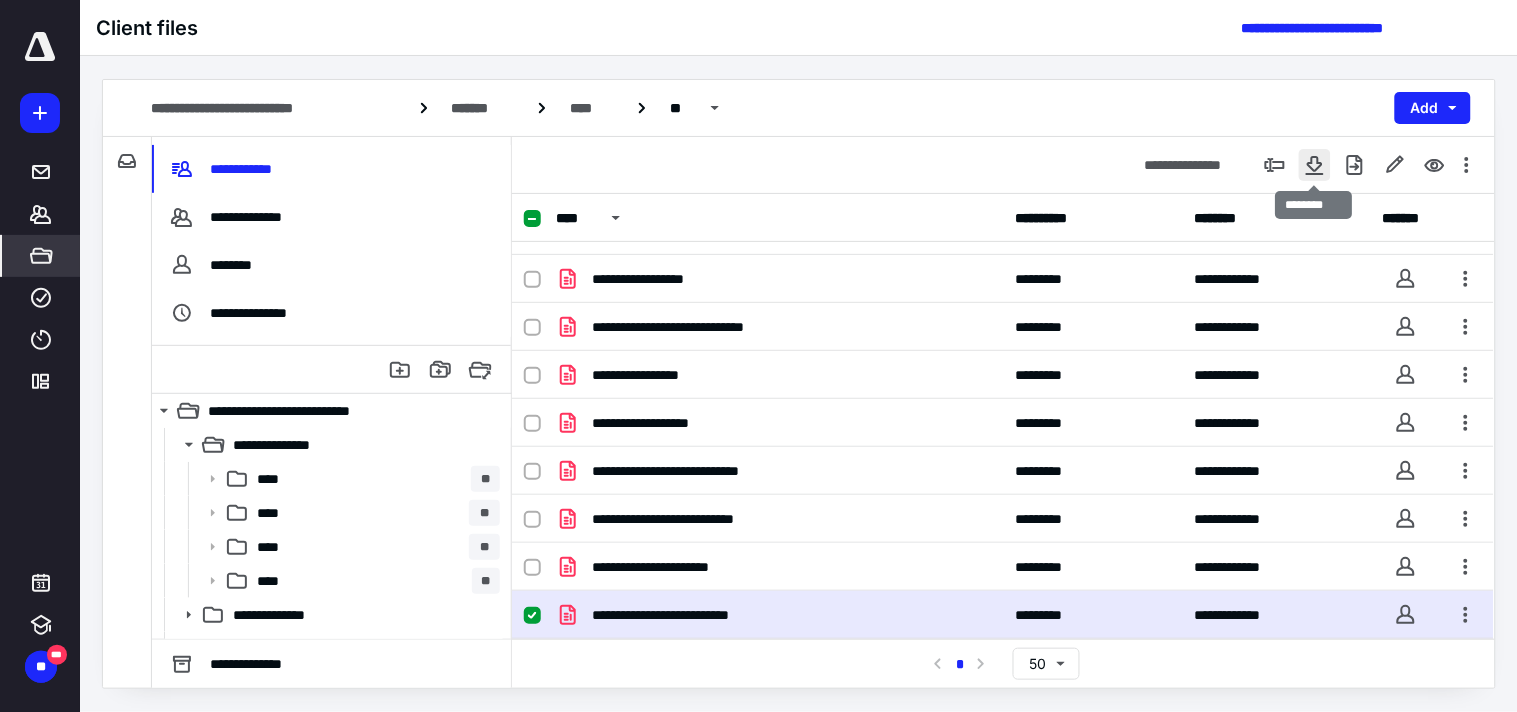 click at bounding box center [1315, 165] 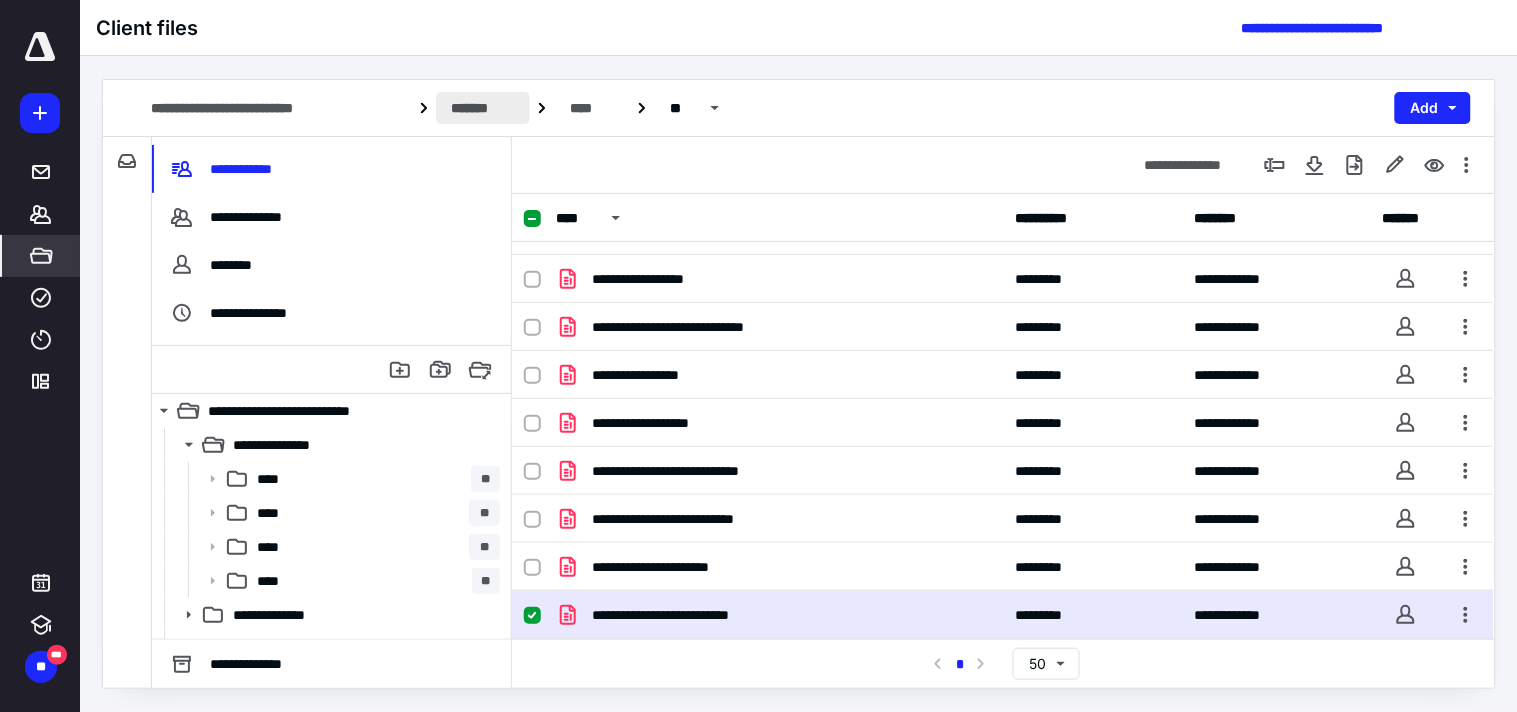 click on "*******" at bounding box center (483, 108) 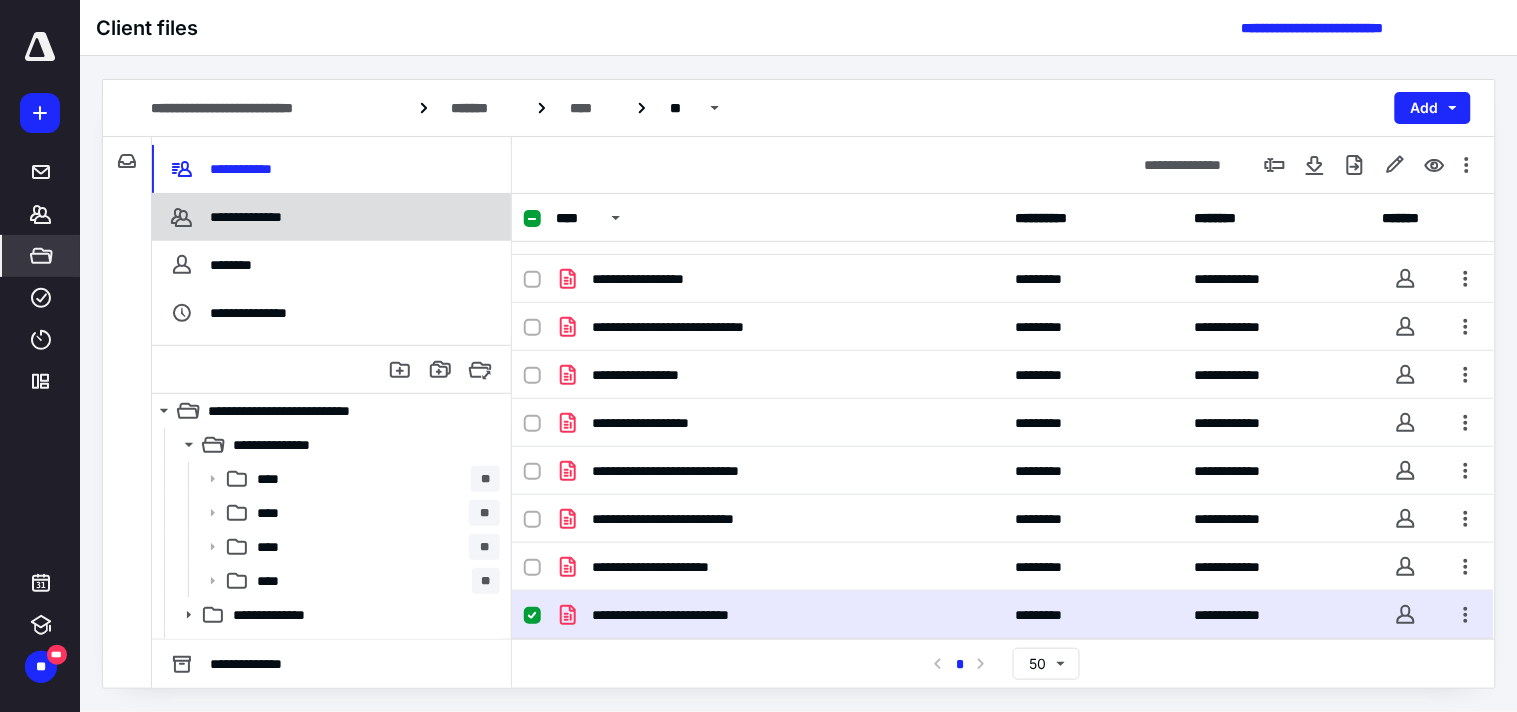 scroll, scrollTop: 0, scrollLeft: 0, axis: both 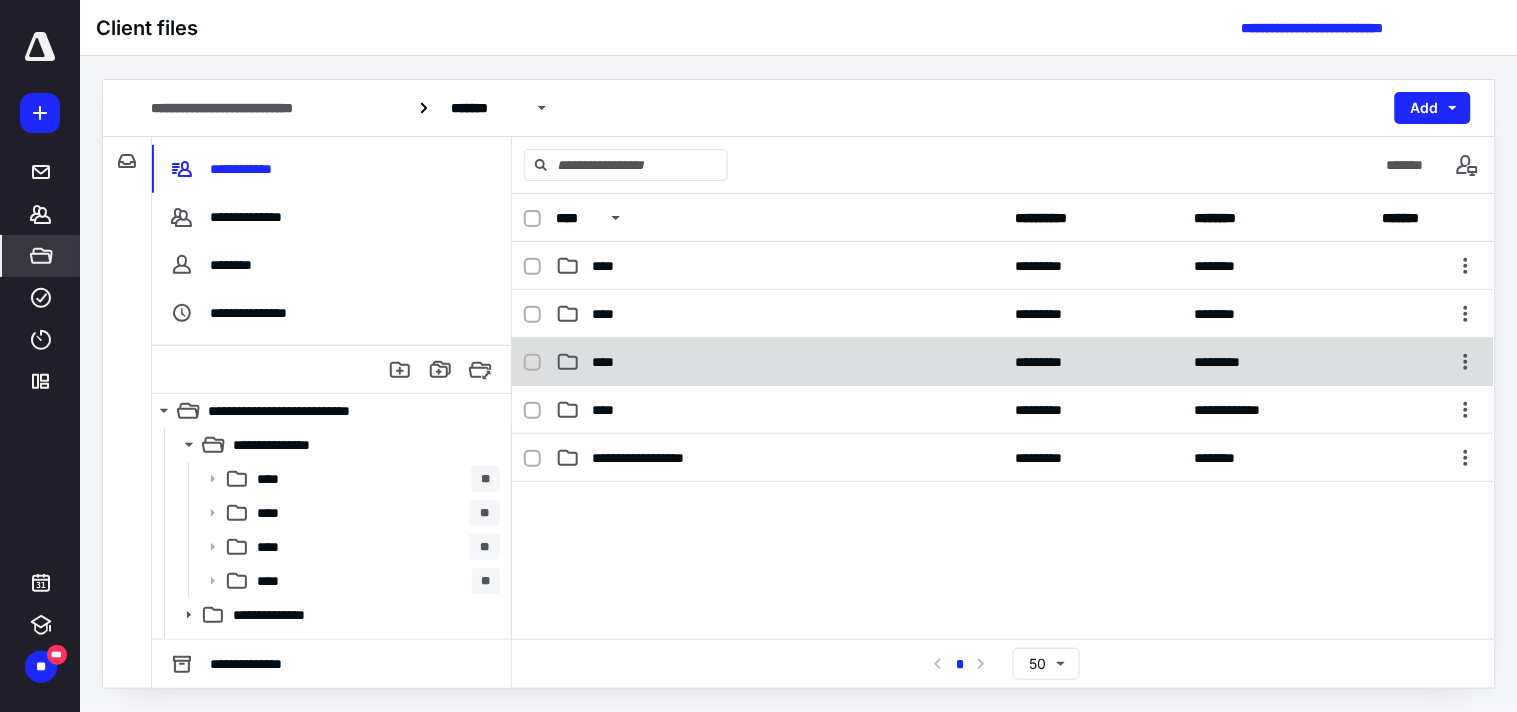 click on "****" at bounding box center (779, 362) 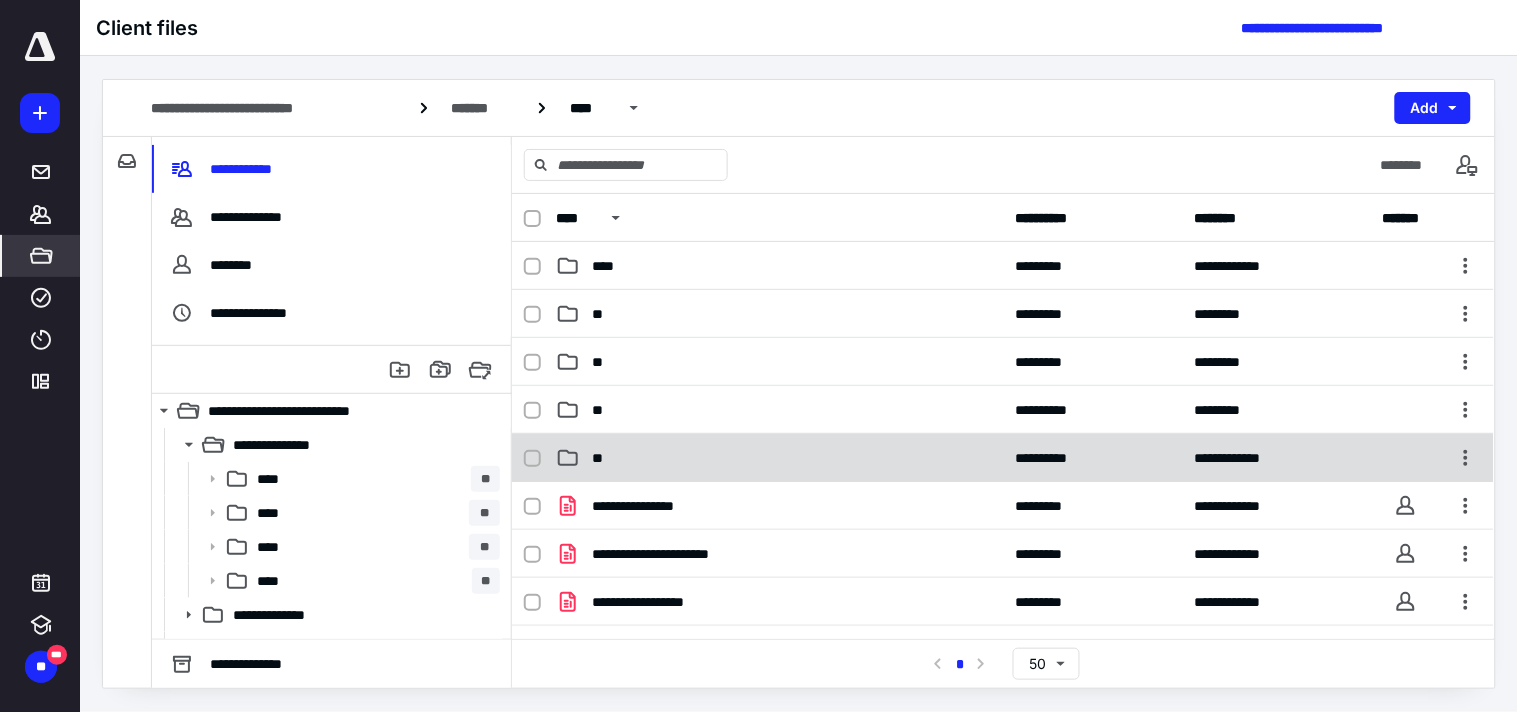 click on "**" at bounding box center [779, 458] 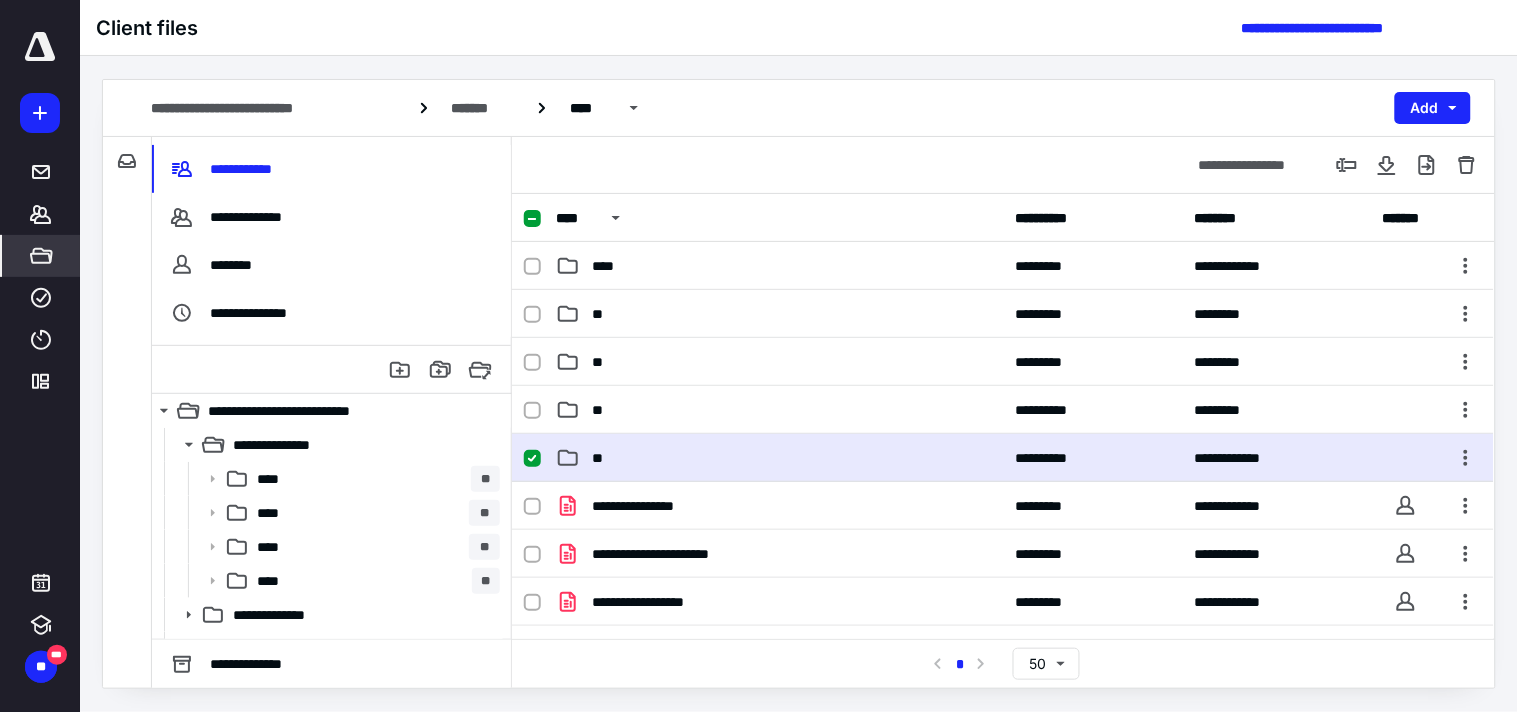 click on "**" at bounding box center [779, 458] 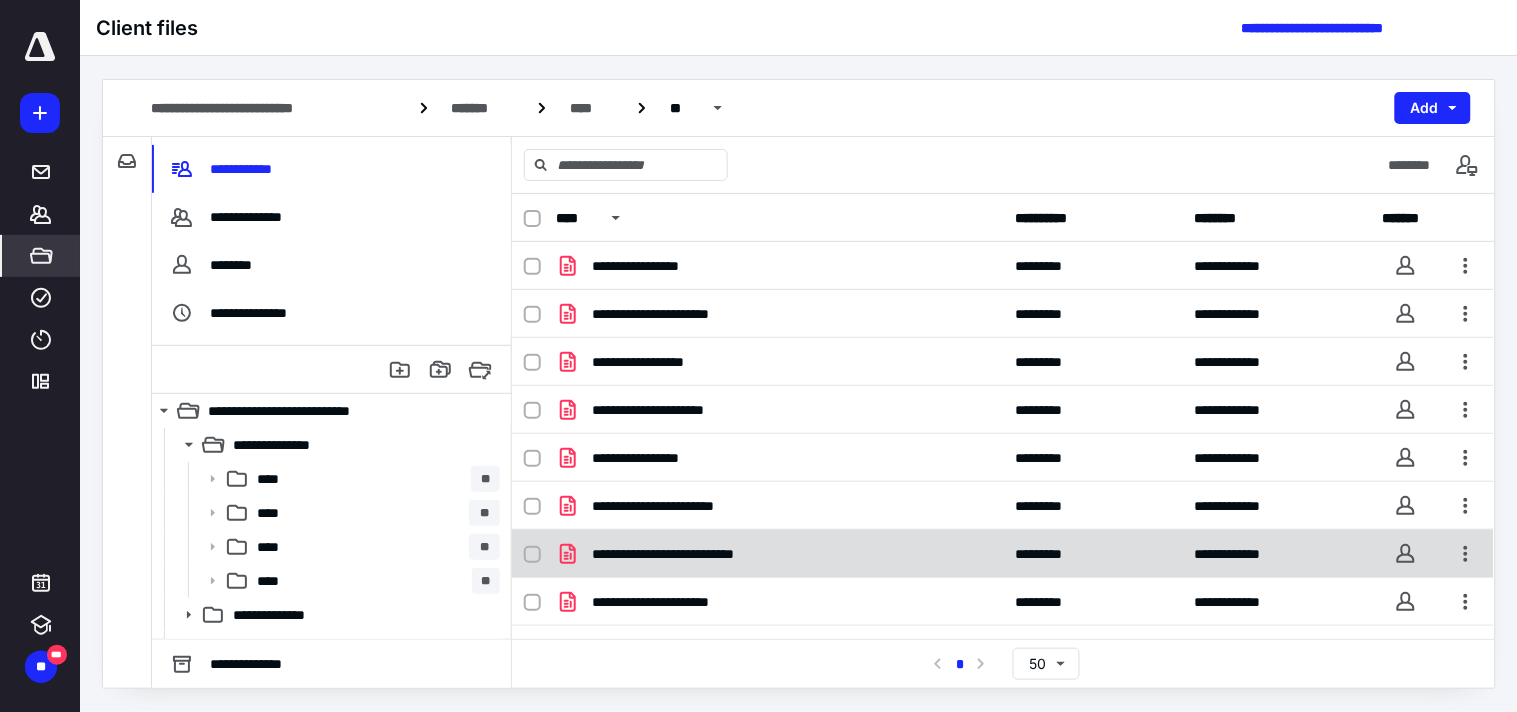 scroll, scrollTop: 180, scrollLeft: 0, axis: vertical 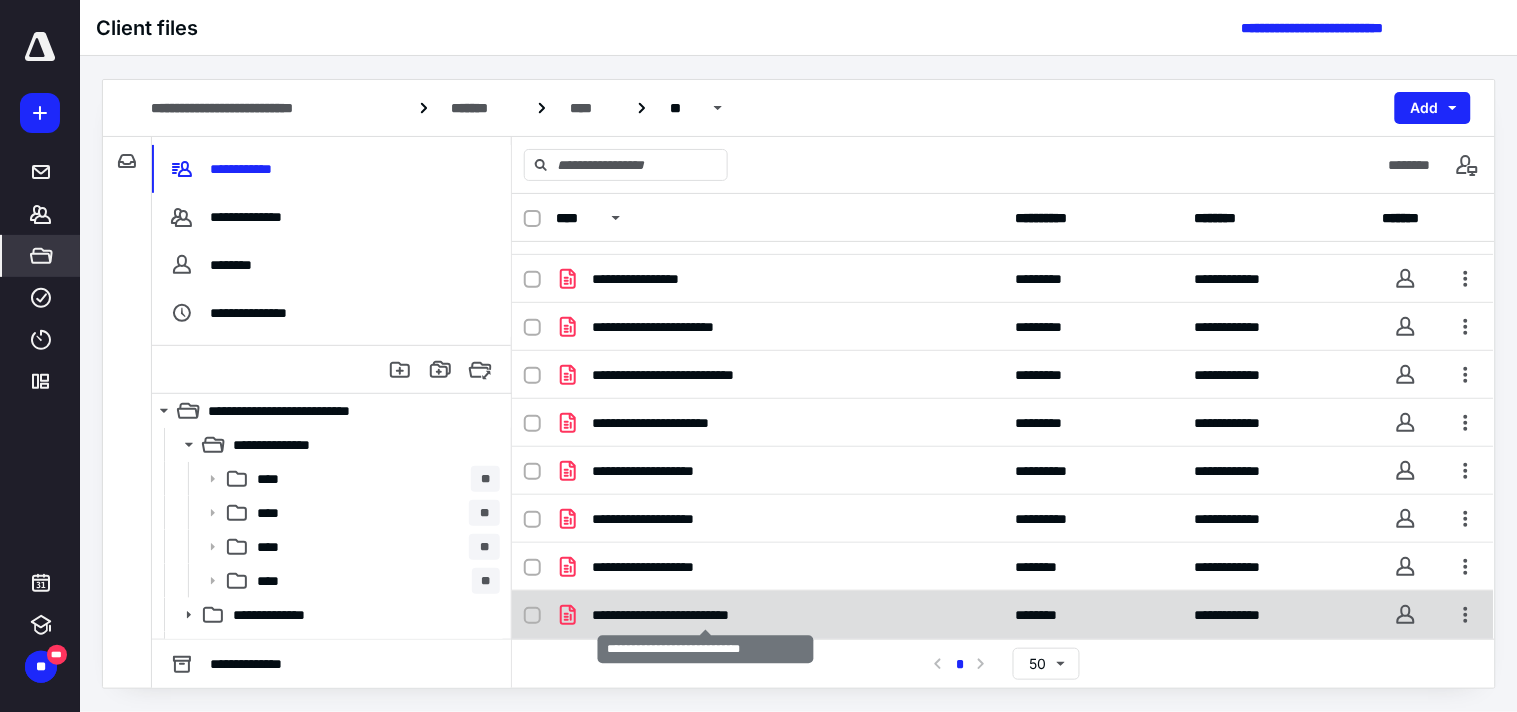 click on "**********" at bounding box center (705, 615) 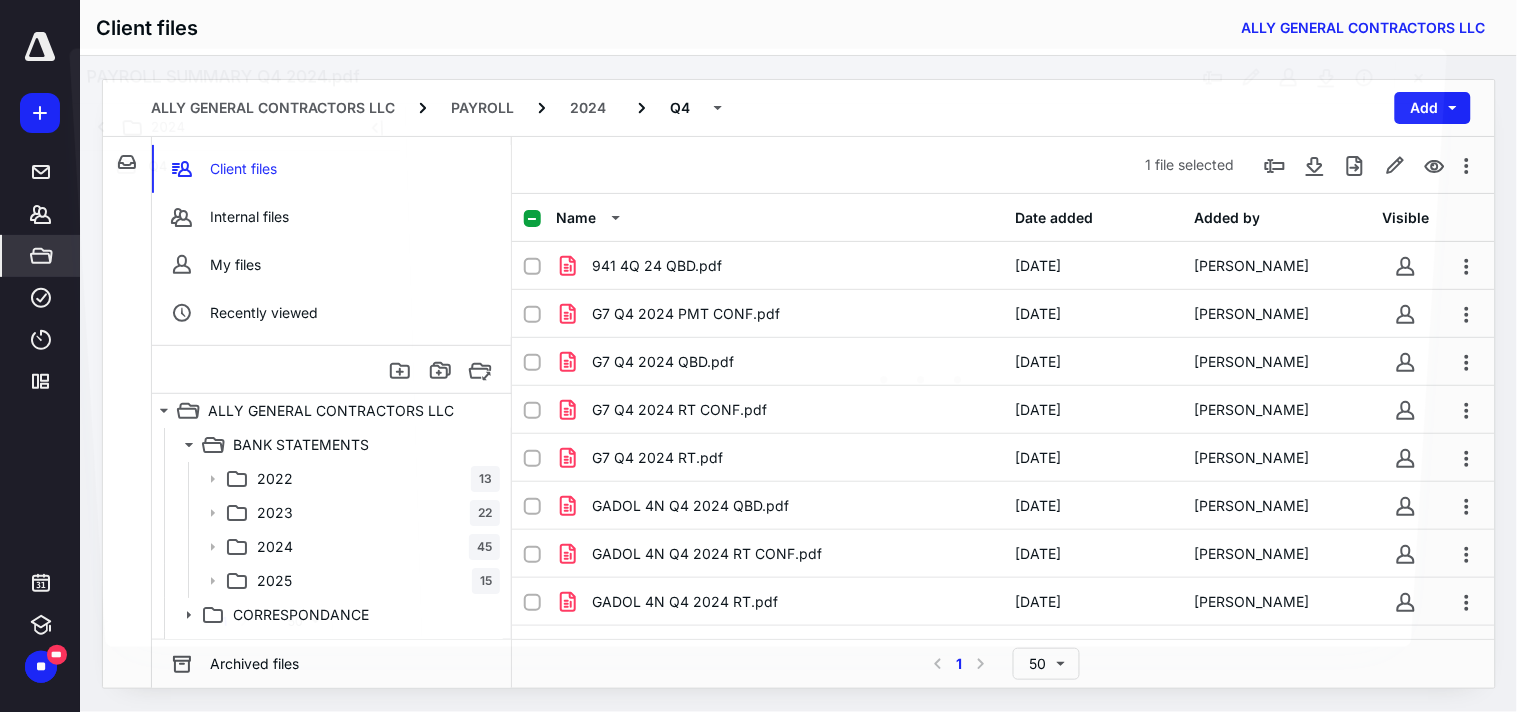 scroll, scrollTop: 180, scrollLeft: 0, axis: vertical 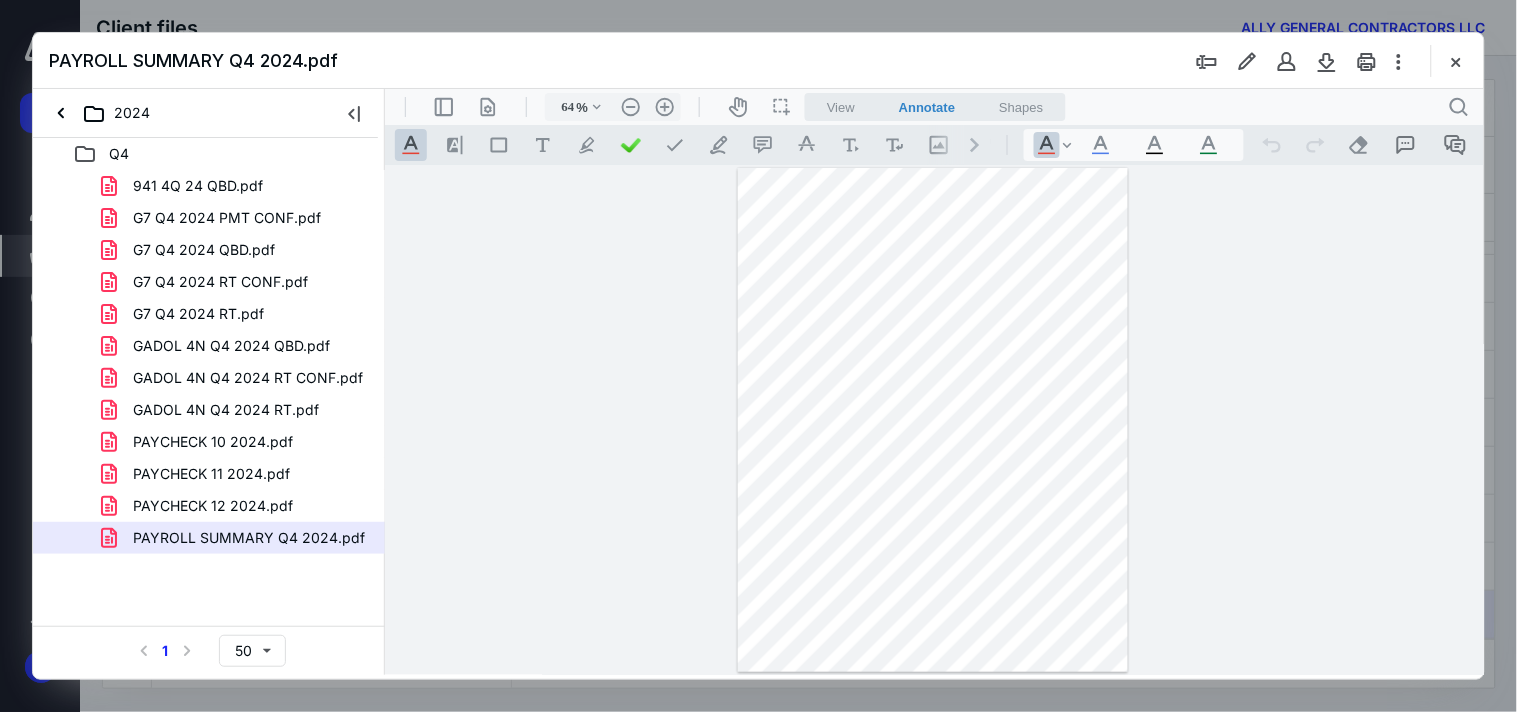 drag, startPoint x: 932, startPoint y: 382, endPoint x: 947, endPoint y: 353, distance: 32.649654 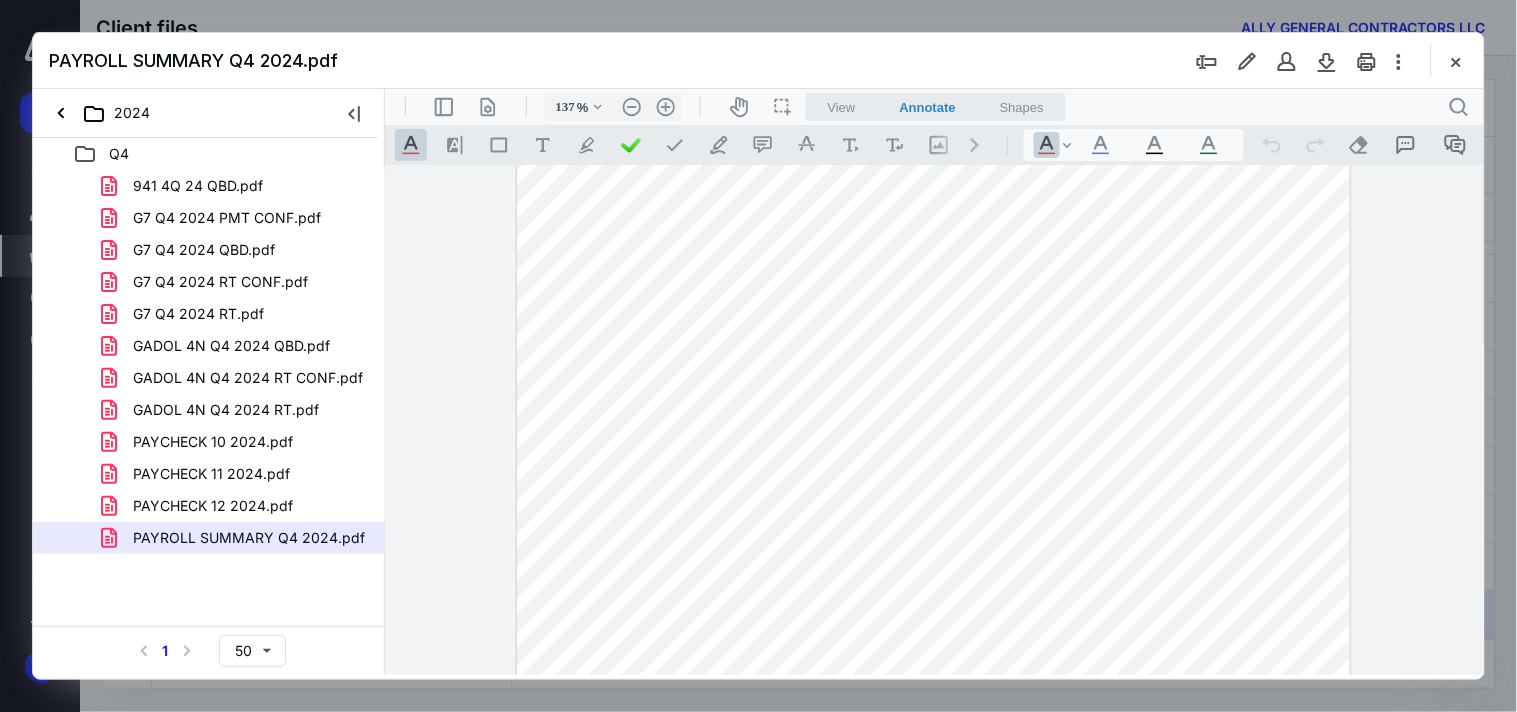type on "162" 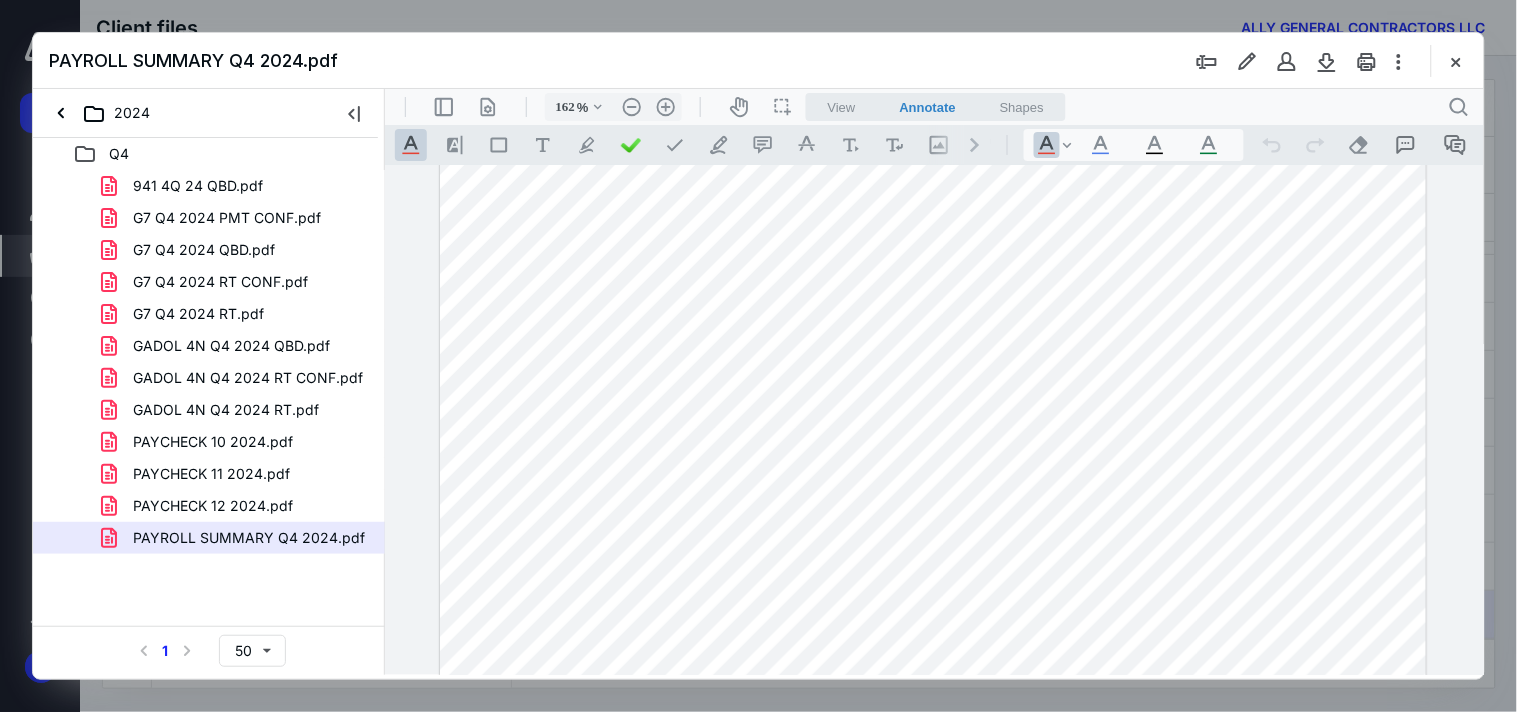 scroll, scrollTop: 135, scrollLeft: 0, axis: vertical 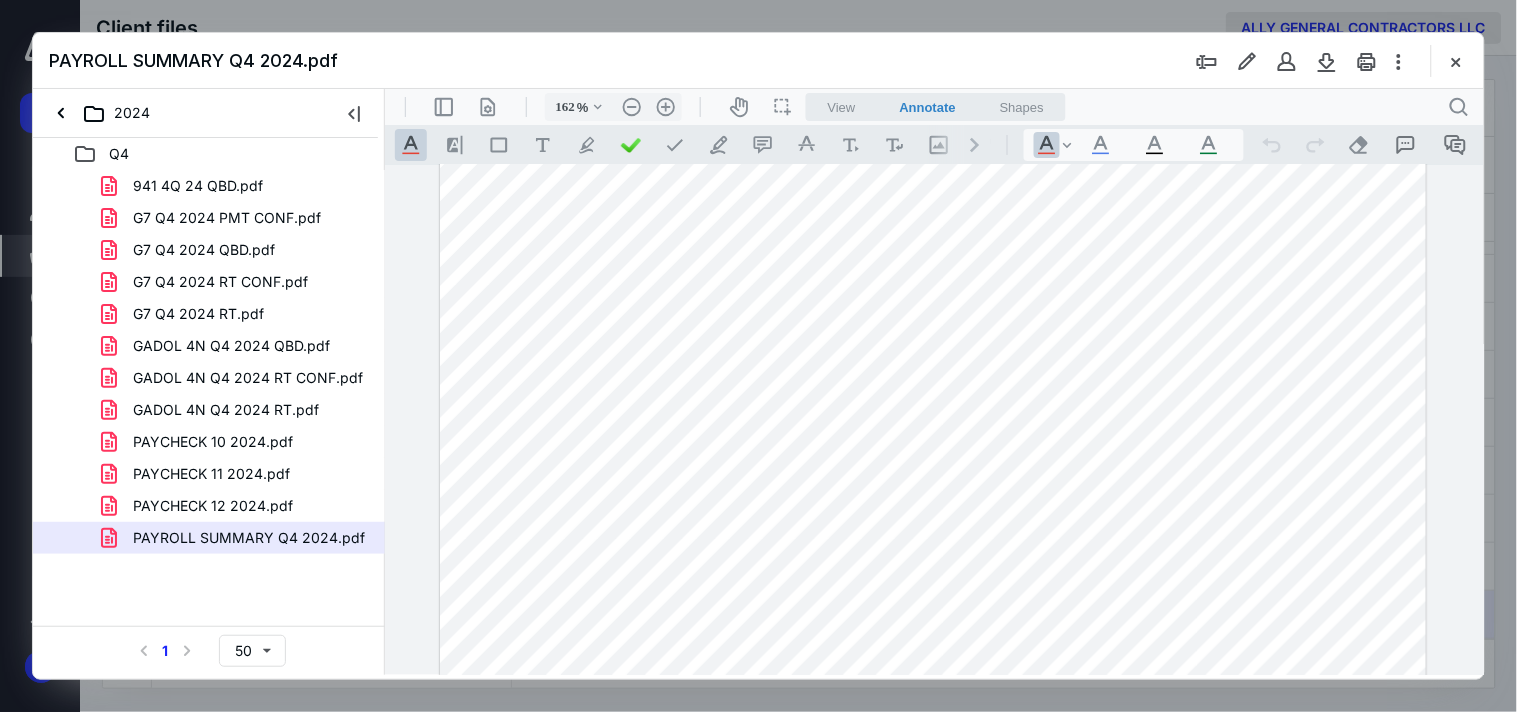 drag, startPoint x: 1454, startPoint y: 60, endPoint x: 1398, endPoint y: 24, distance: 66.573265 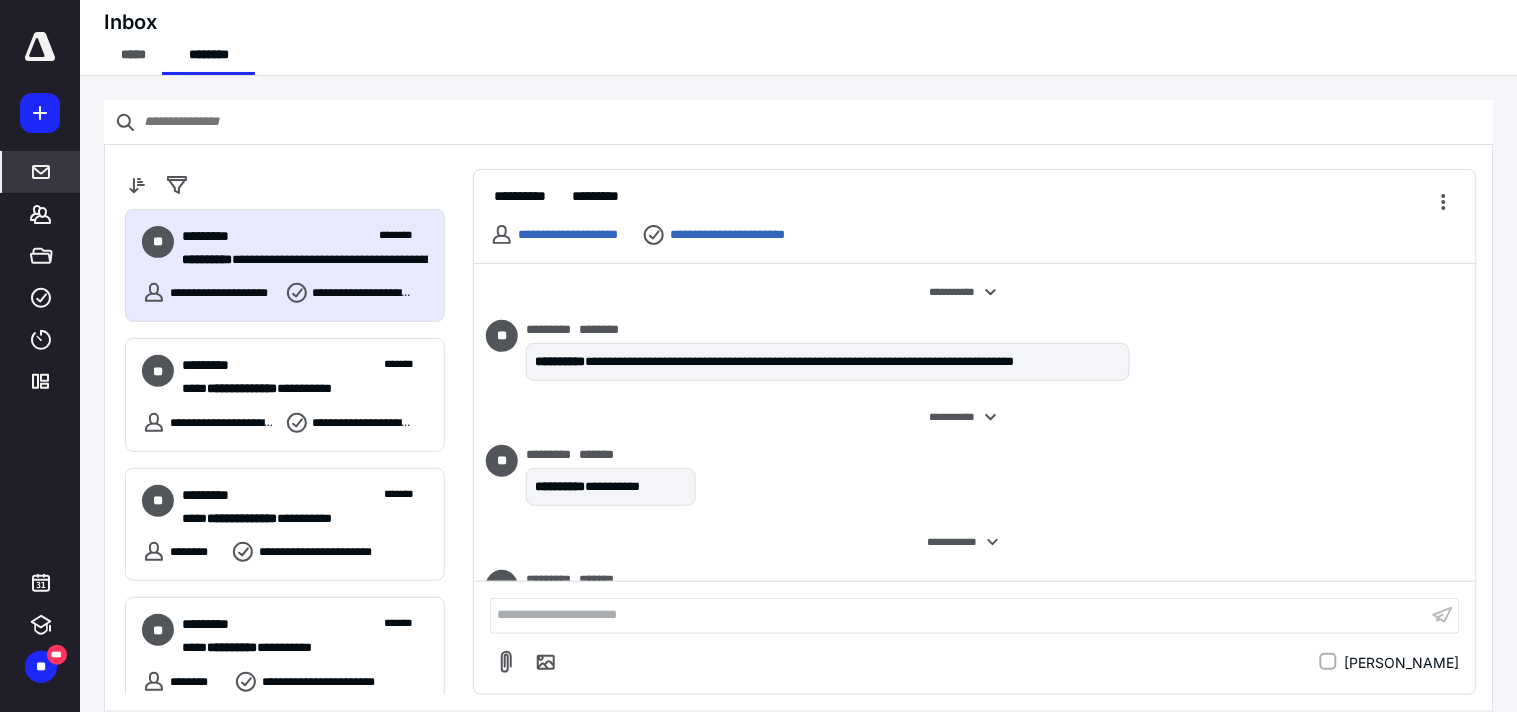 scroll, scrollTop: 0, scrollLeft: 0, axis: both 